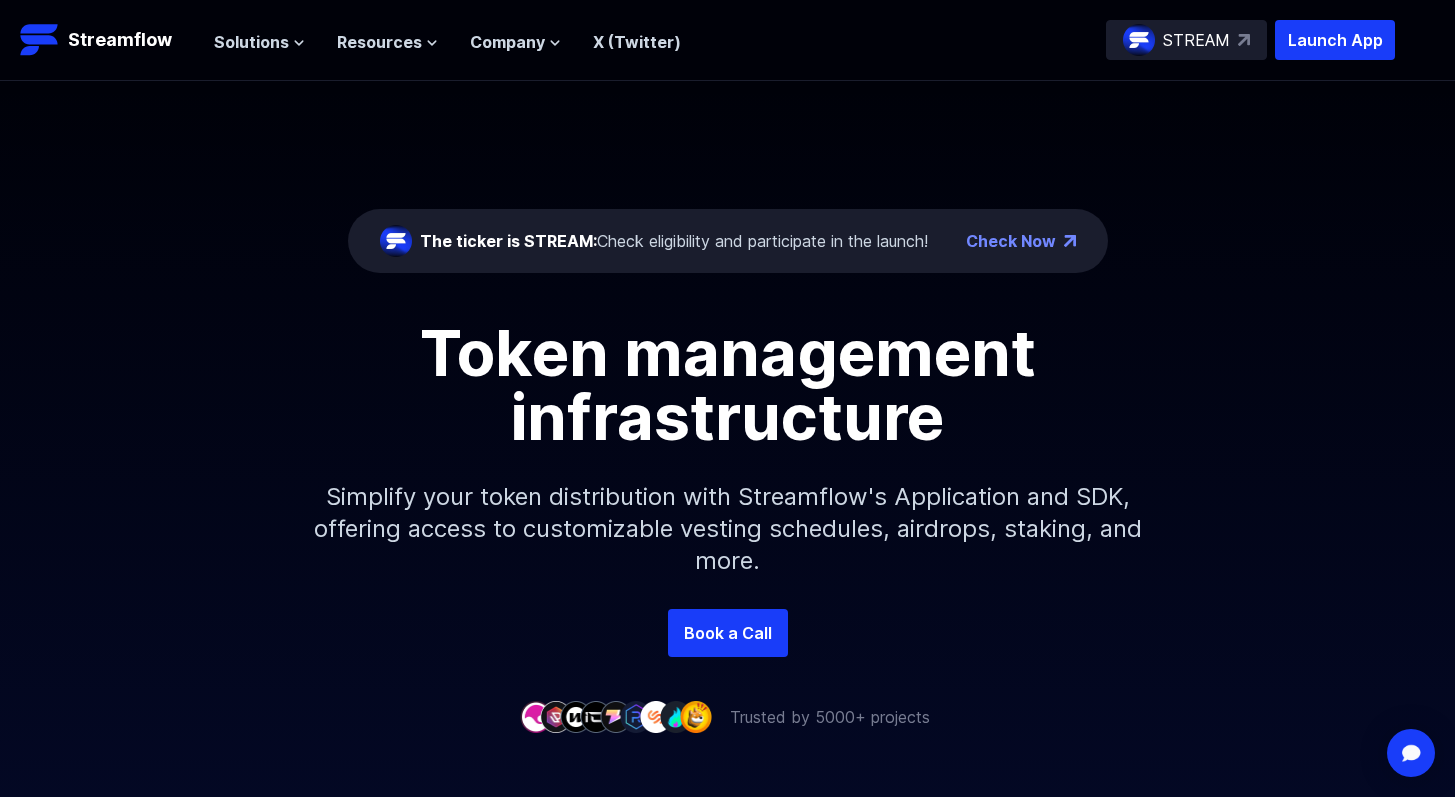 scroll, scrollTop: 0, scrollLeft: 0, axis: both 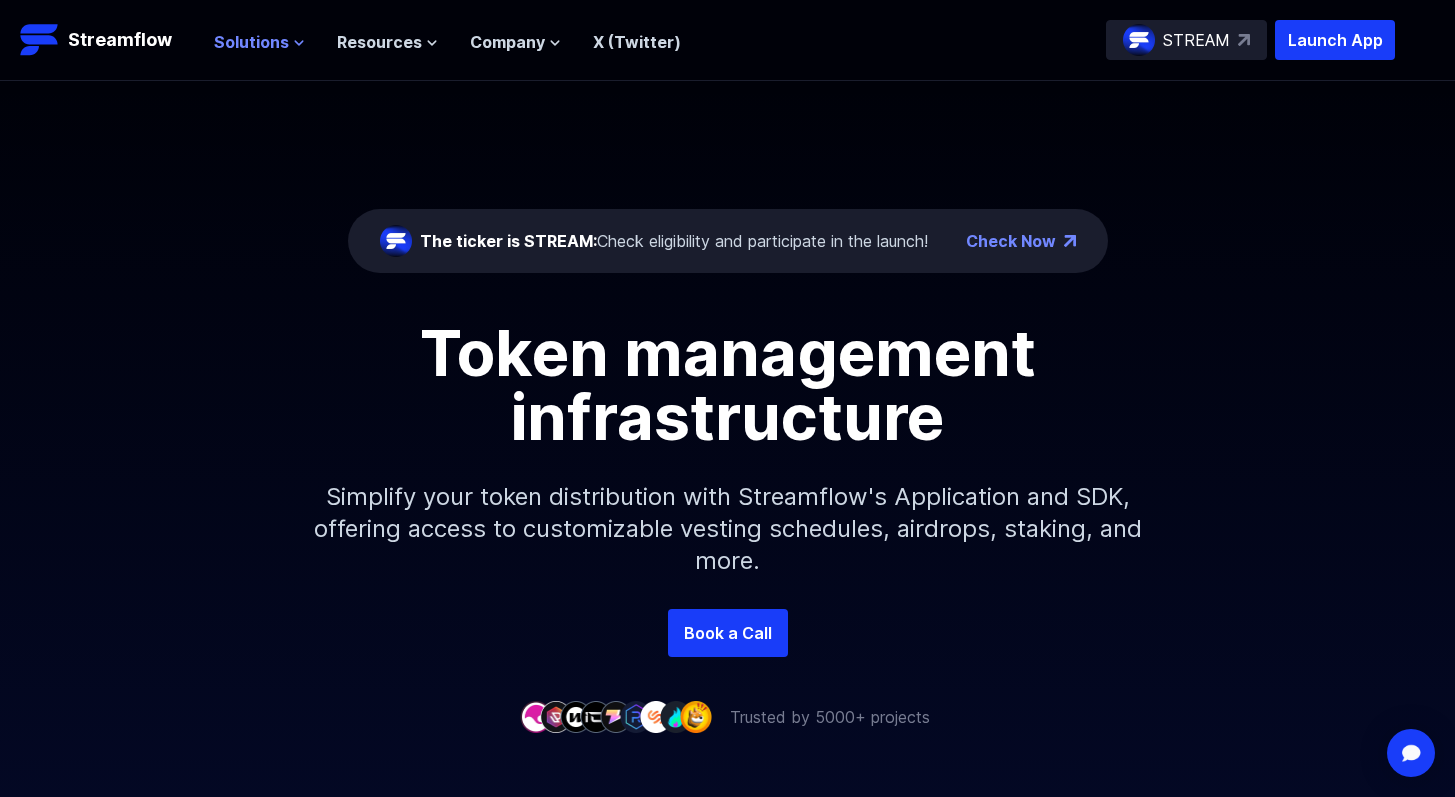 drag, startPoint x: 0, startPoint y: 0, endPoint x: 252, endPoint y: 41, distance: 255.31354 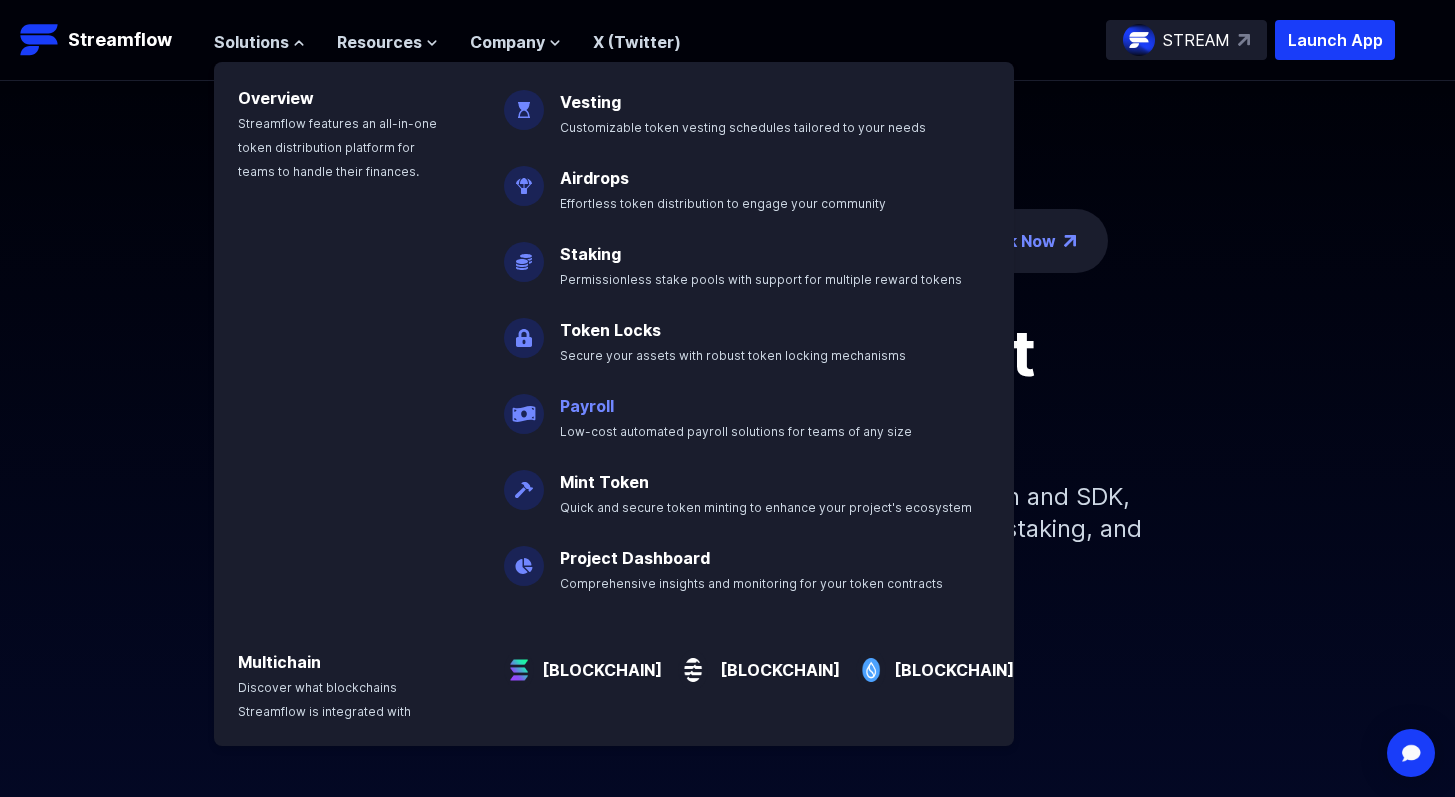 click on "Payroll" at bounding box center [587, 406] 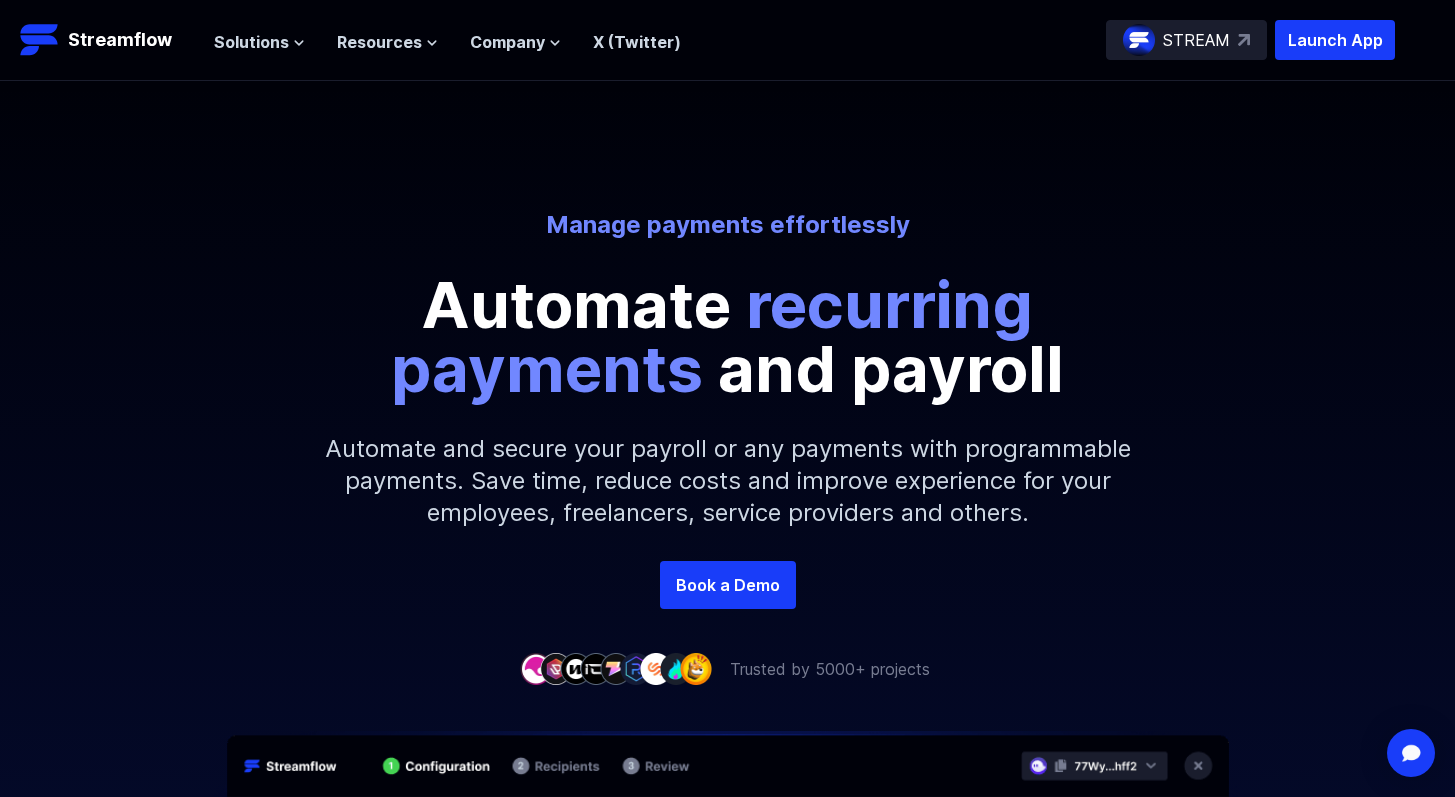 scroll, scrollTop: 0, scrollLeft: 0, axis: both 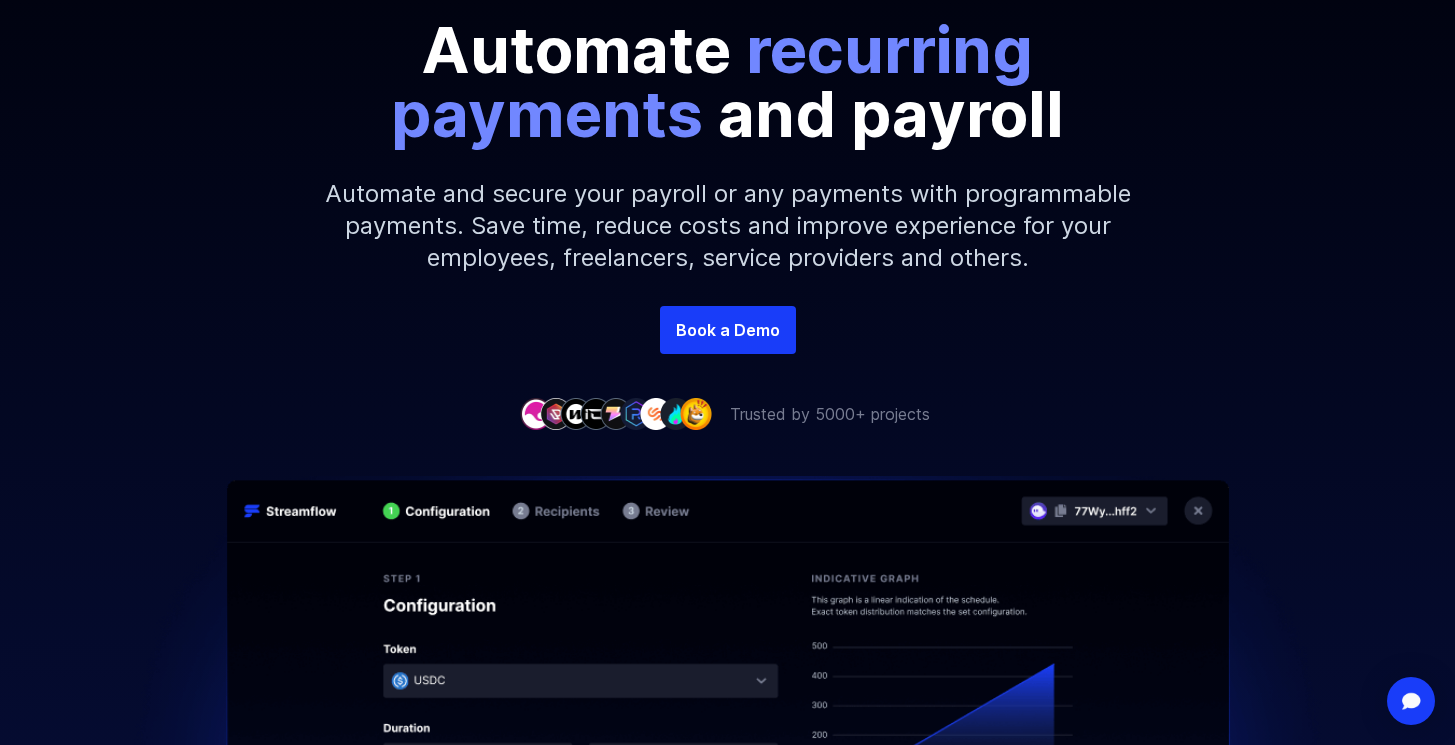 click on "recurring payments" at bounding box center [712, 81] 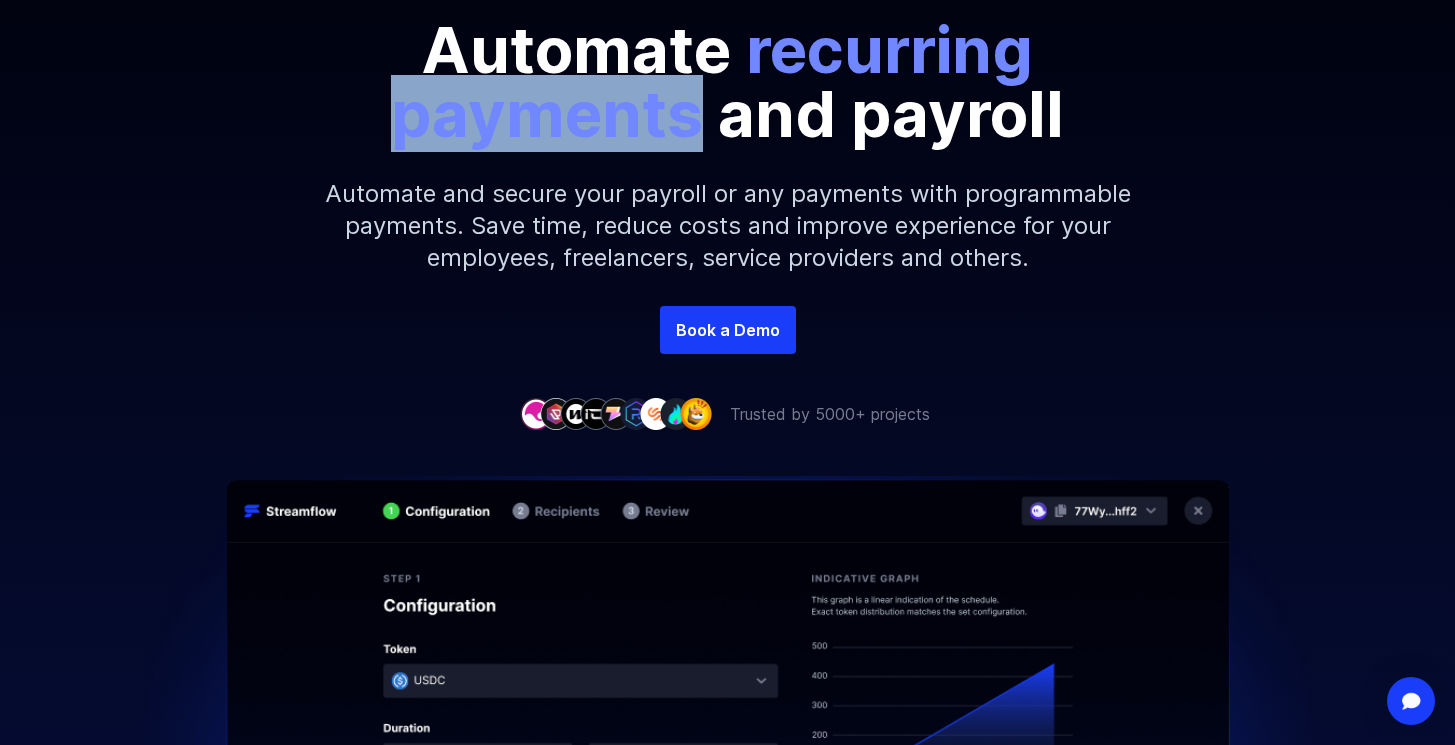 click on "recurring payments" at bounding box center [712, 81] 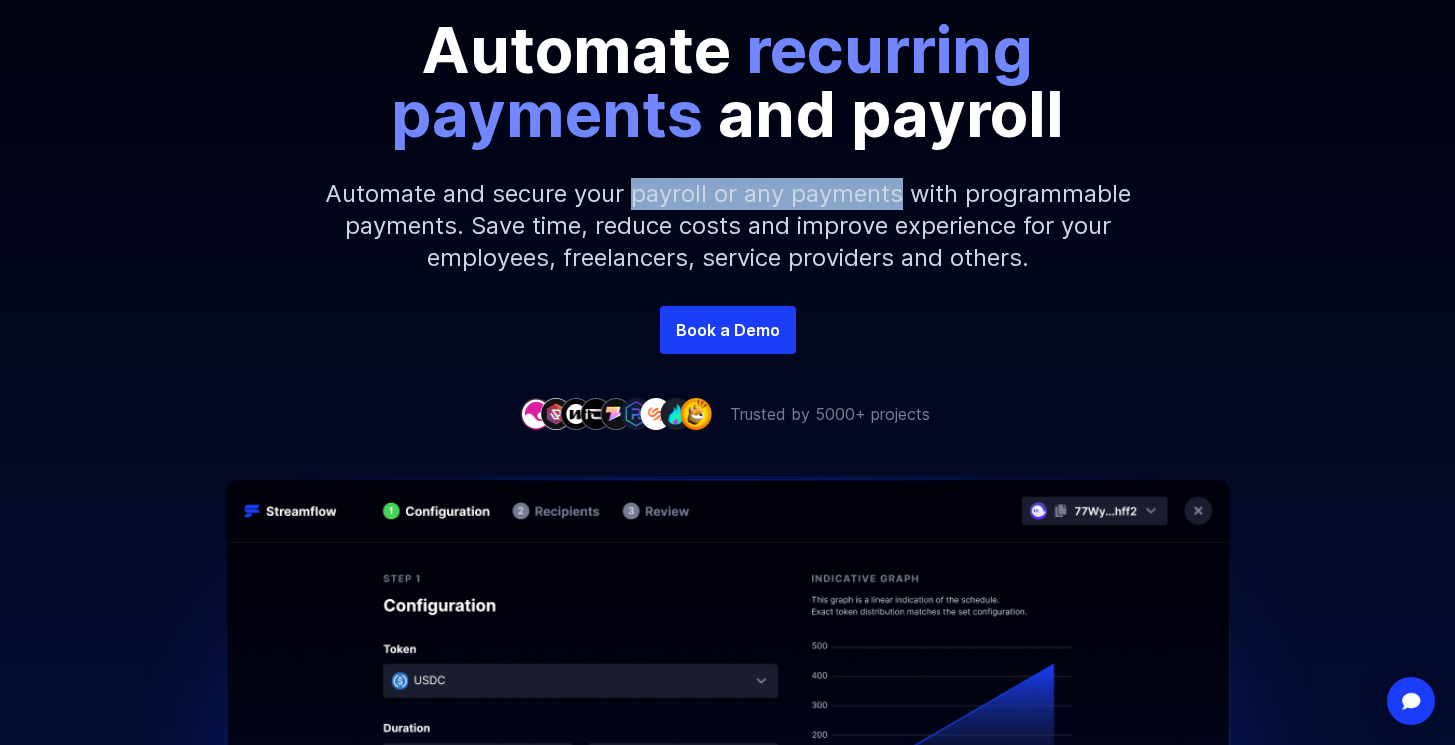 drag, startPoint x: 635, startPoint y: 198, endPoint x: 901, endPoint y: 196, distance: 266.0075 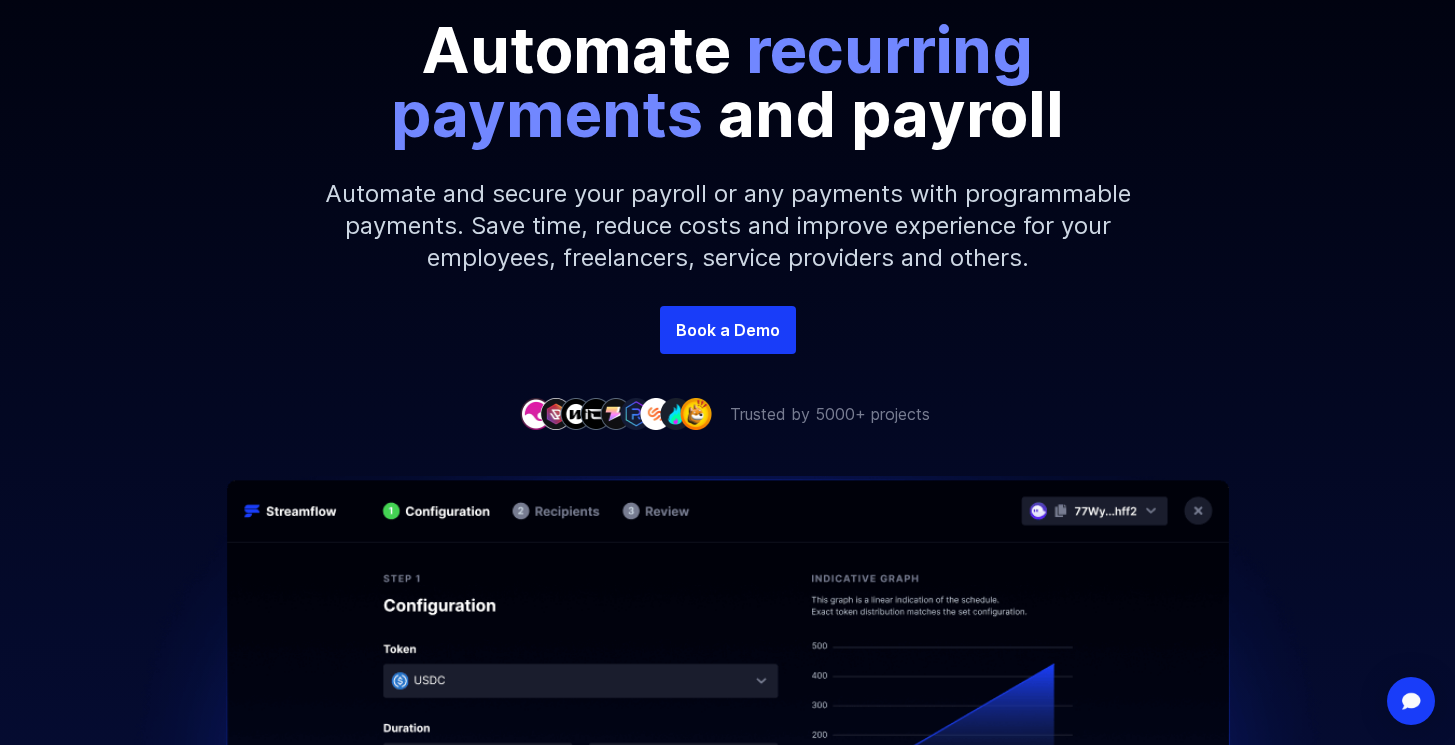 click on "Automate and secure your payroll or any payments with programmable payments. Save time, reduce costs and improve experience for your employees, freelancers, service providers and others." at bounding box center [728, 226] 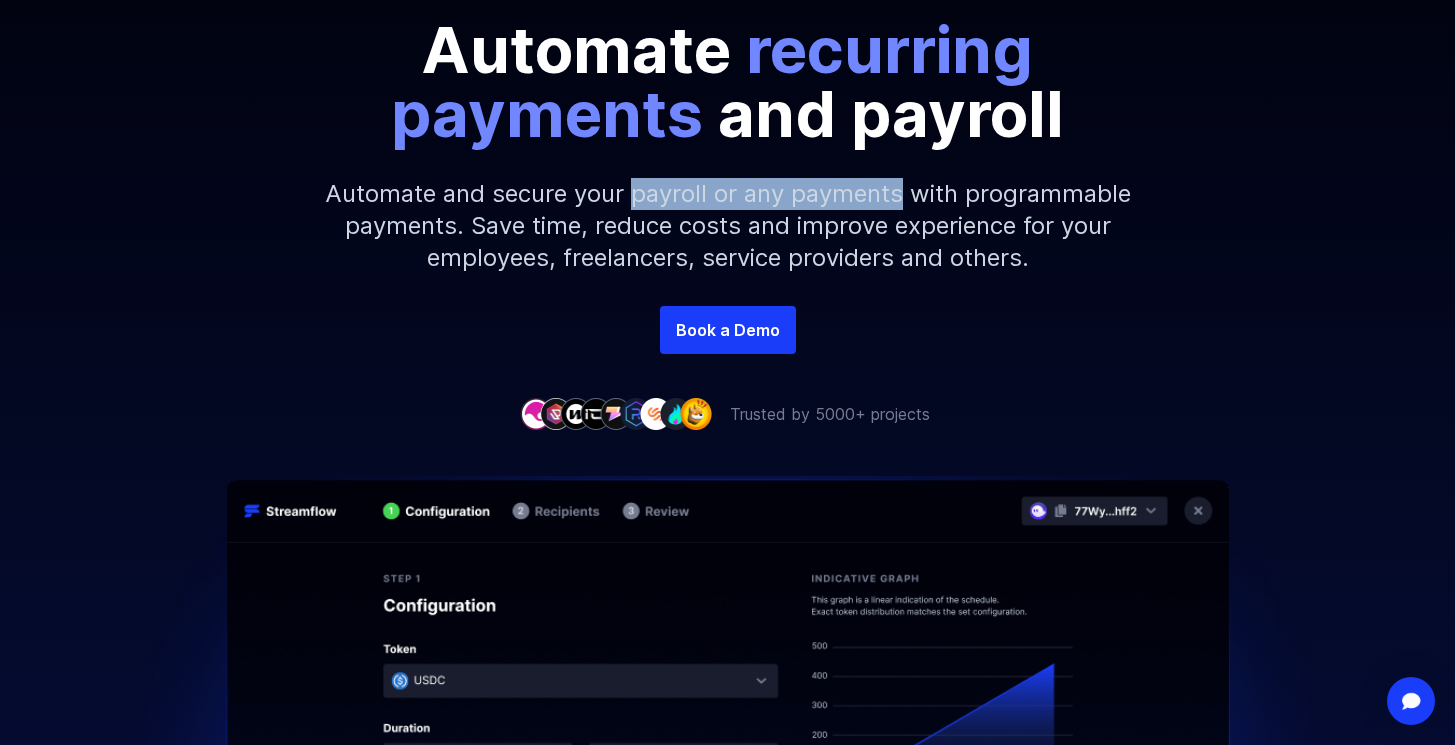 drag, startPoint x: 632, startPoint y: 199, endPoint x: 901, endPoint y: 197, distance: 269.00745 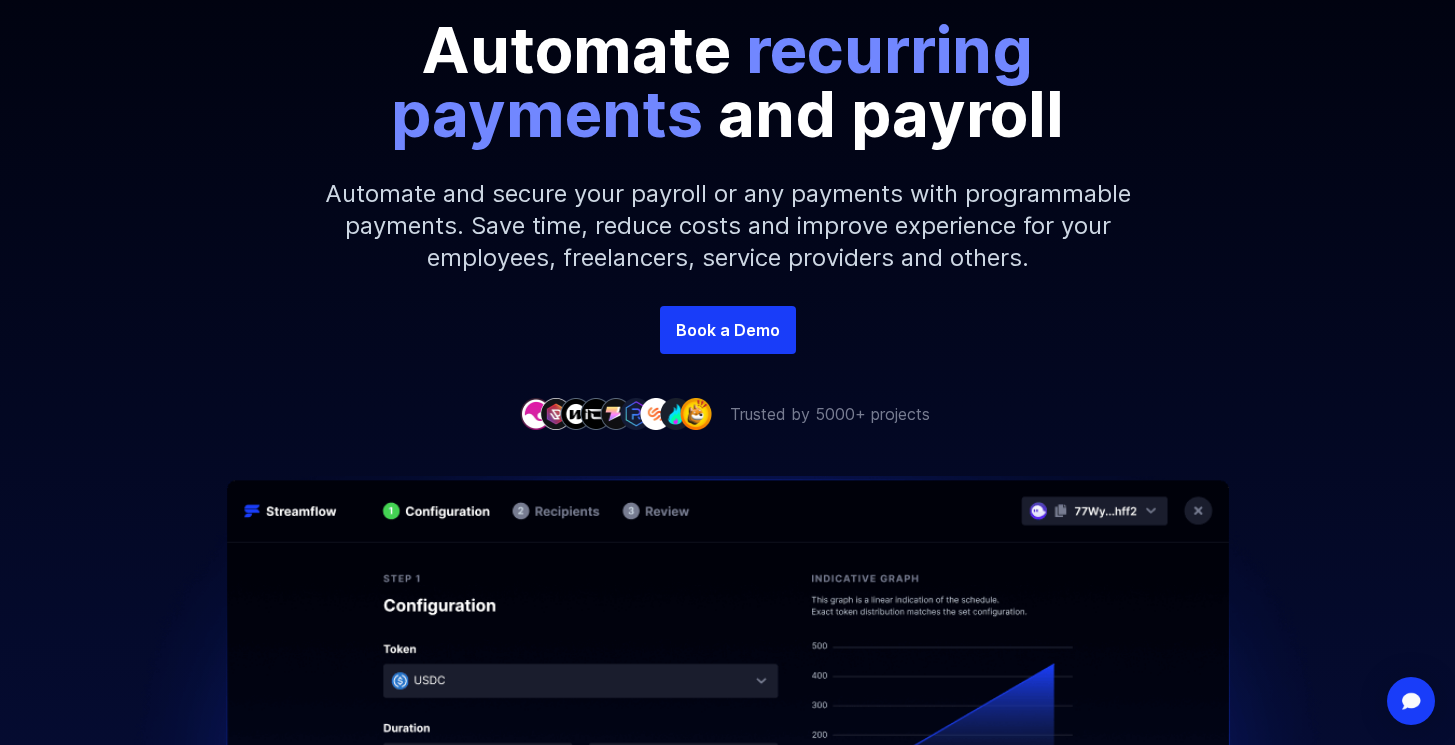 click on "Automate and secure your payroll or any payments with programmable payments. Save time, reduce costs and improve experience for your employees, freelancers, service providers and others." at bounding box center [728, 226] 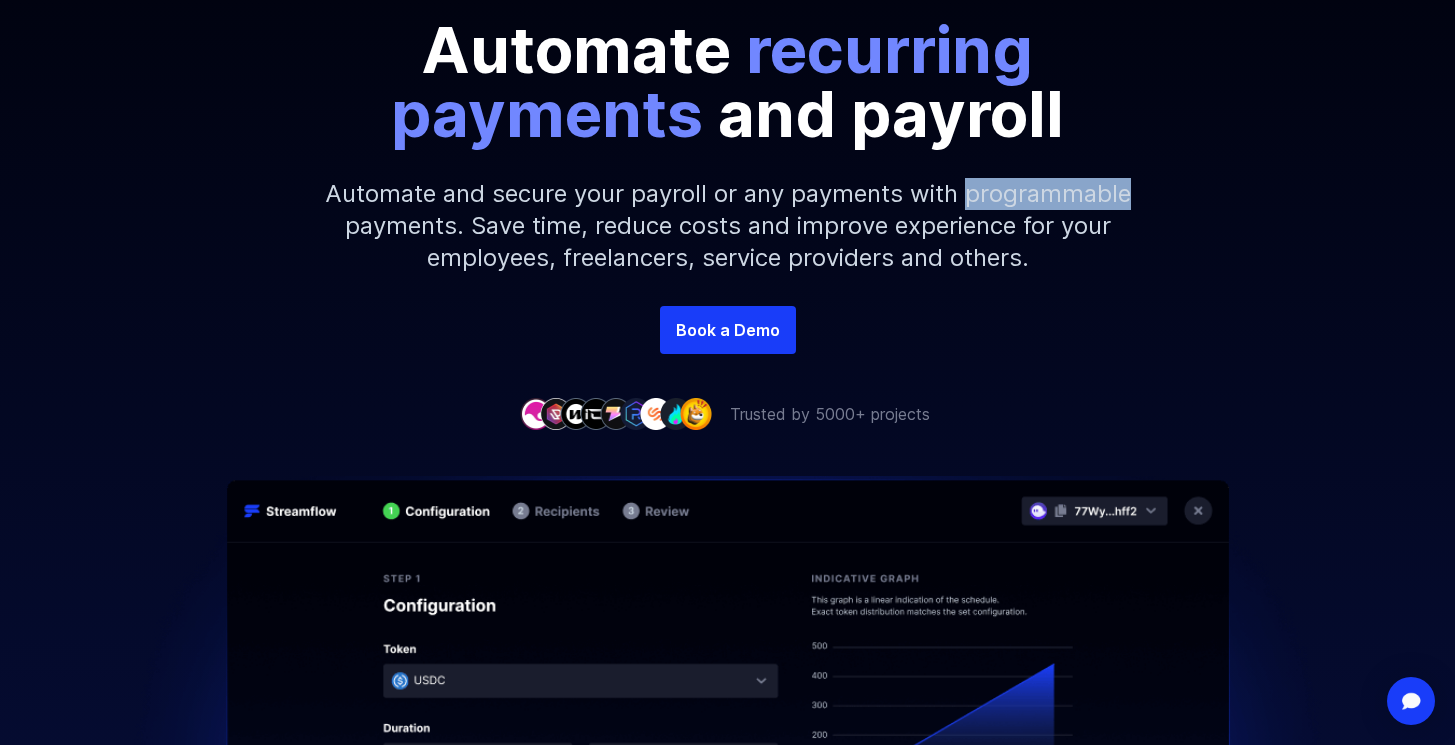 click on "Automate and secure your payroll or any payments with programmable payments. Save time, reduce costs and improve experience for your employees, freelancers, service providers and others." at bounding box center (728, 226) 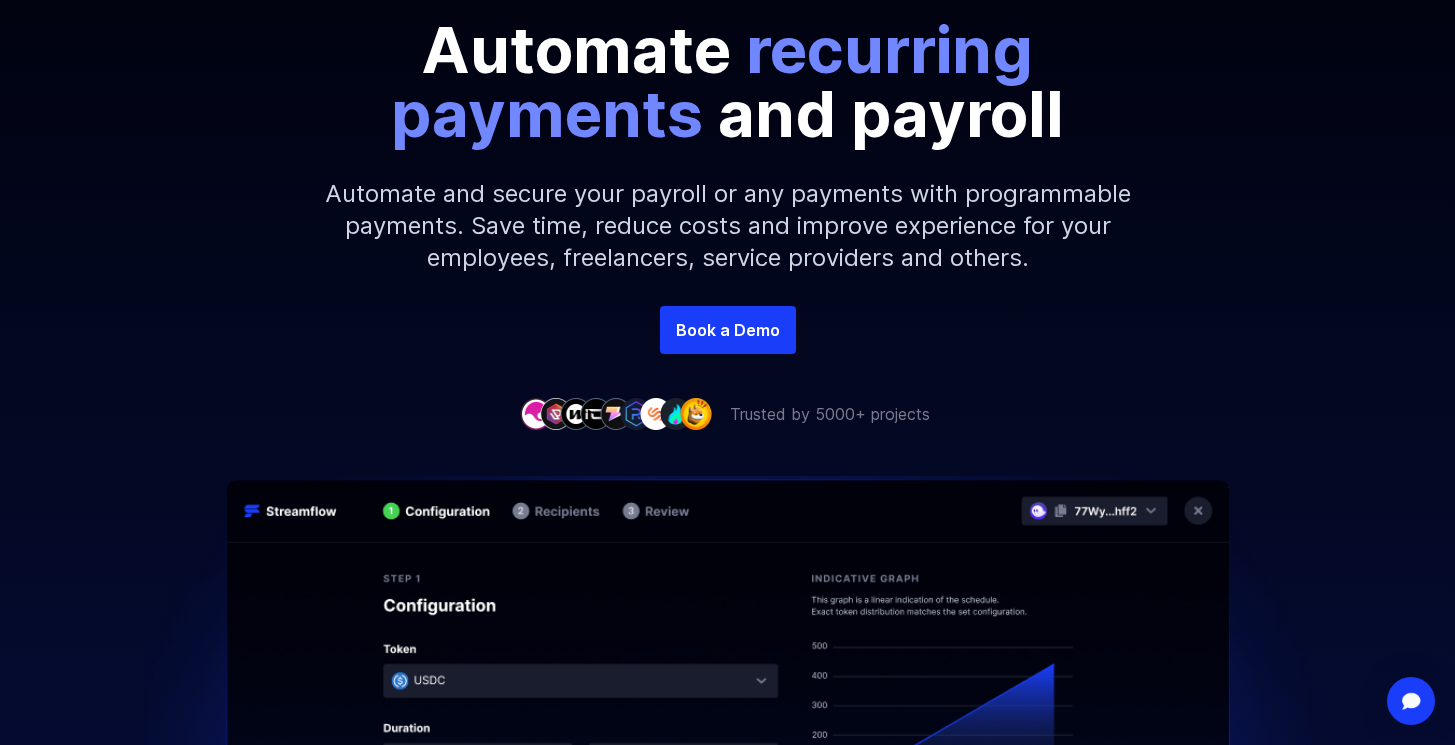 click on "Automate and secure your payroll or any payments with programmable payments. Save time, reduce costs and improve experience for your employees, freelancers, service providers and others." at bounding box center (728, 226) 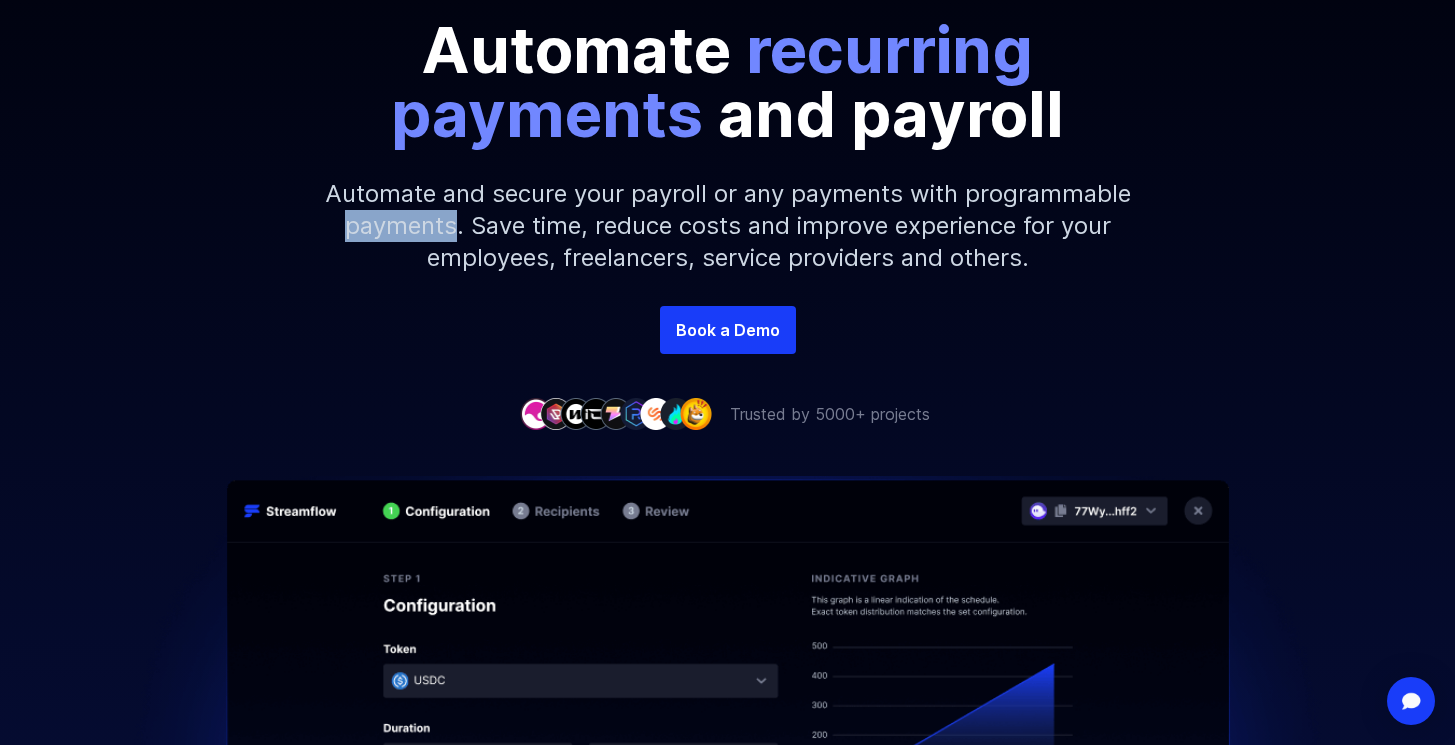 click on "Automate and secure your payroll or any payments with programmable payments. Save time, reduce costs and improve experience for your employees, freelancers, service providers and others." at bounding box center [728, 226] 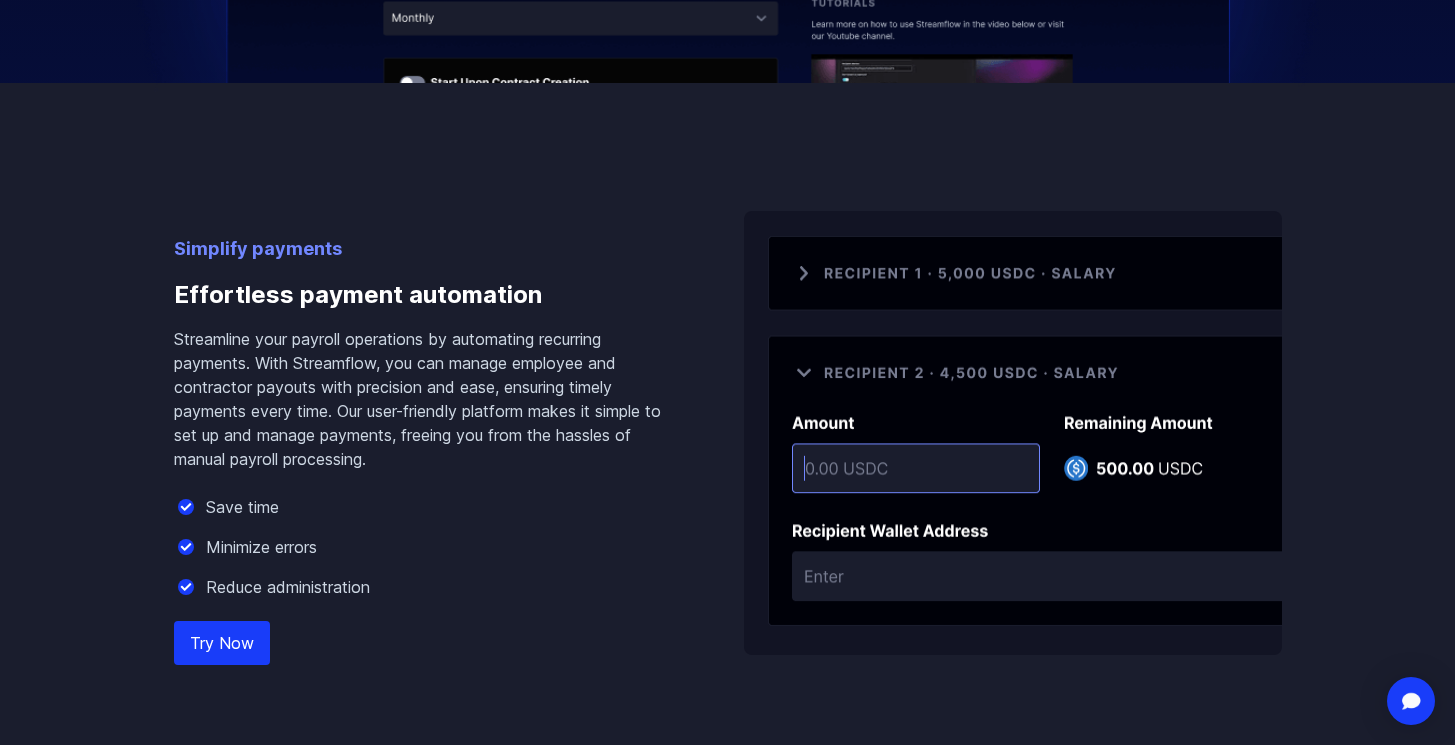 scroll, scrollTop: 1105, scrollLeft: 0, axis: vertical 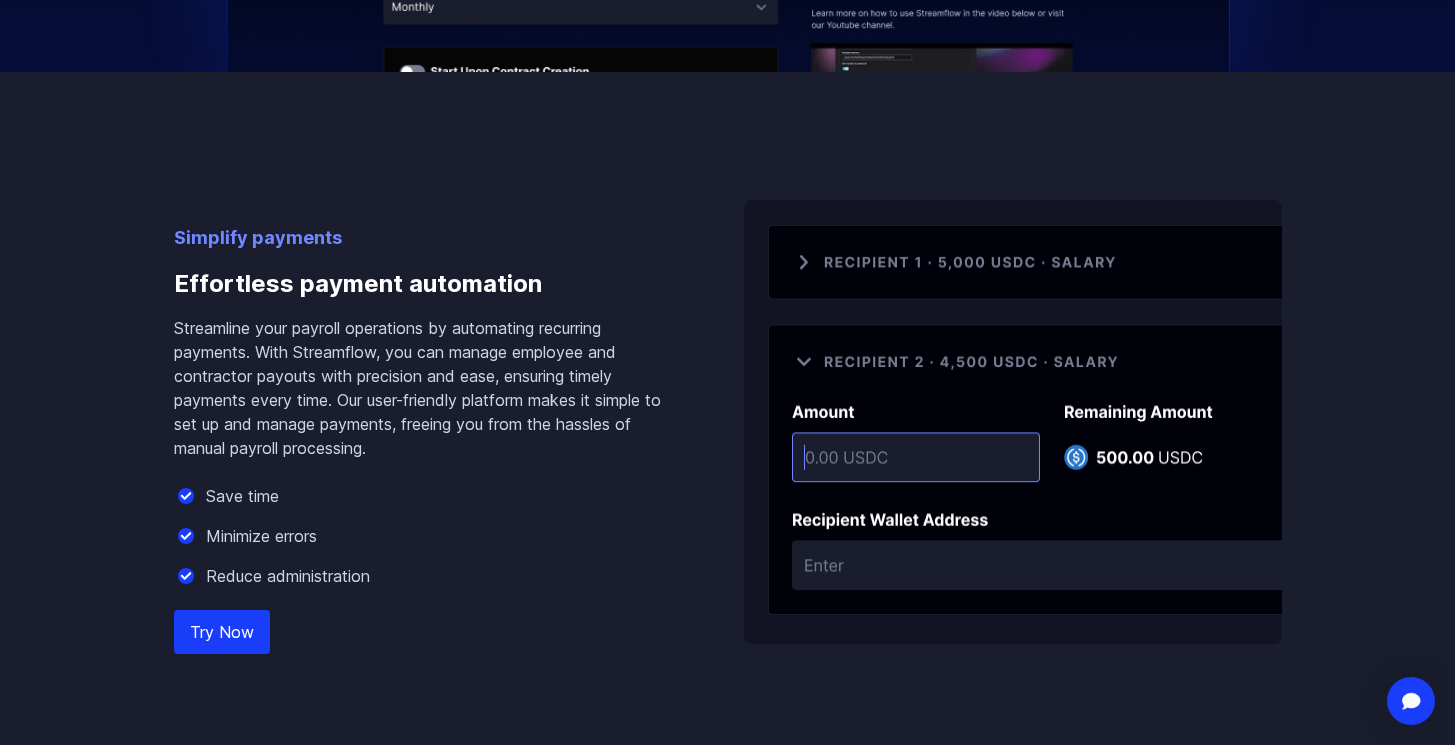 click on "Effortless payment automation" at bounding box center [427, 284] 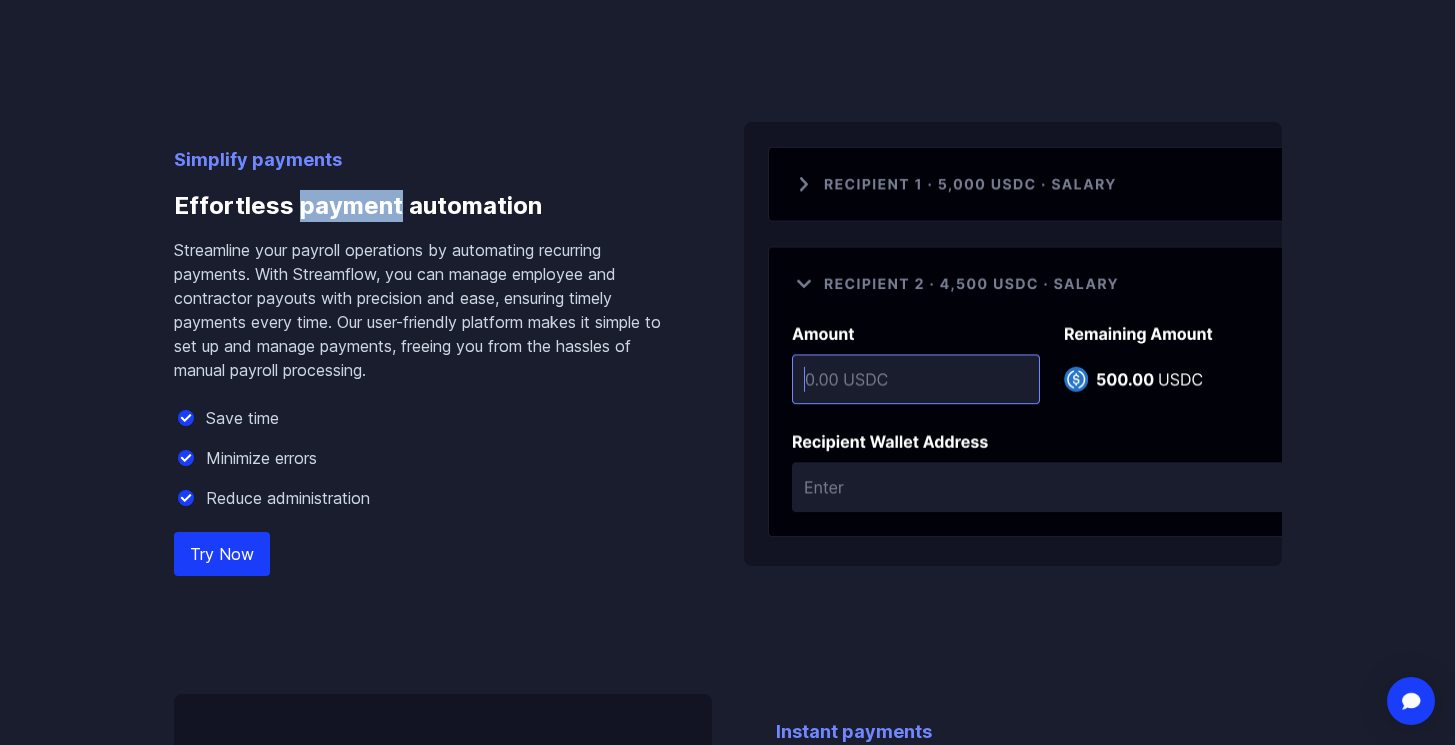 scroll, scrollTop: 1207, scrollLeft: 0, axis: vertical 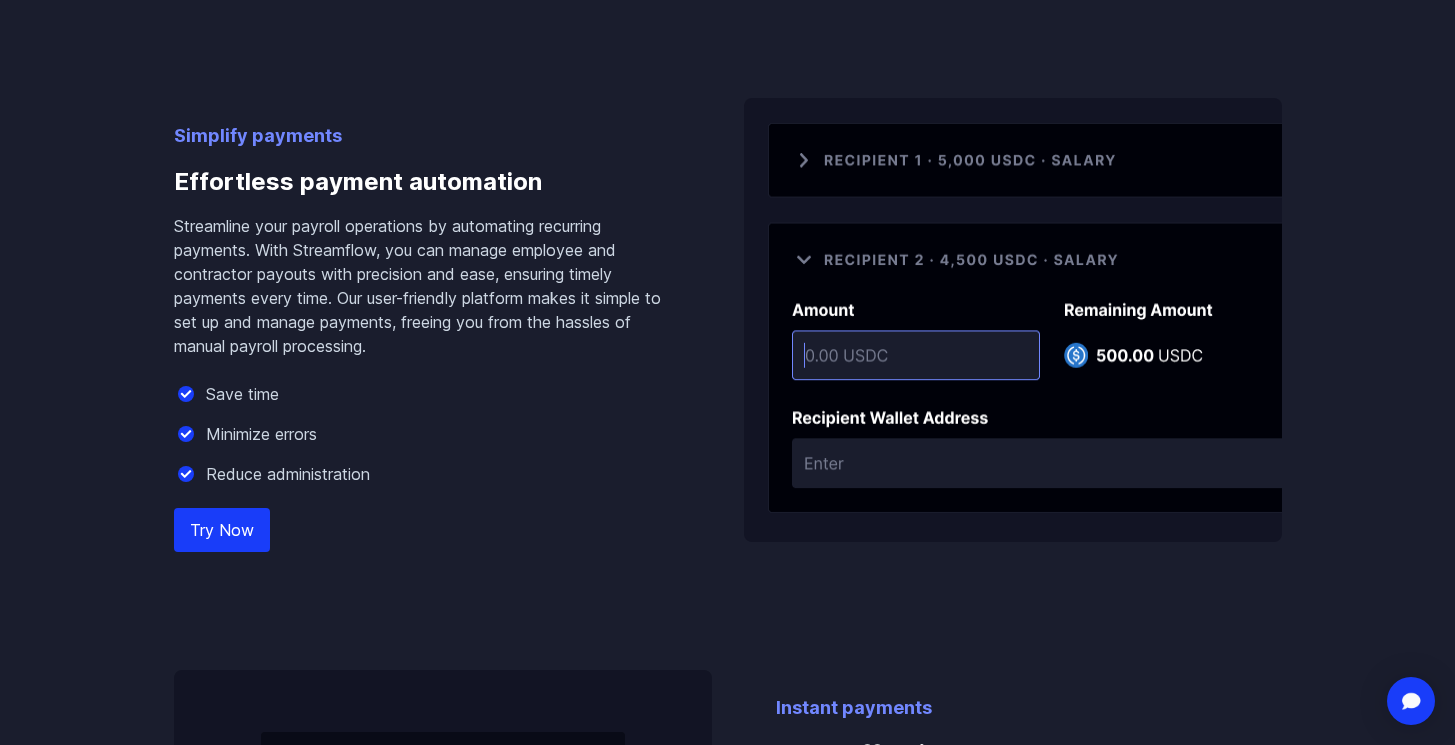 click on "Simplify payments" at bounding box center (427, 136) 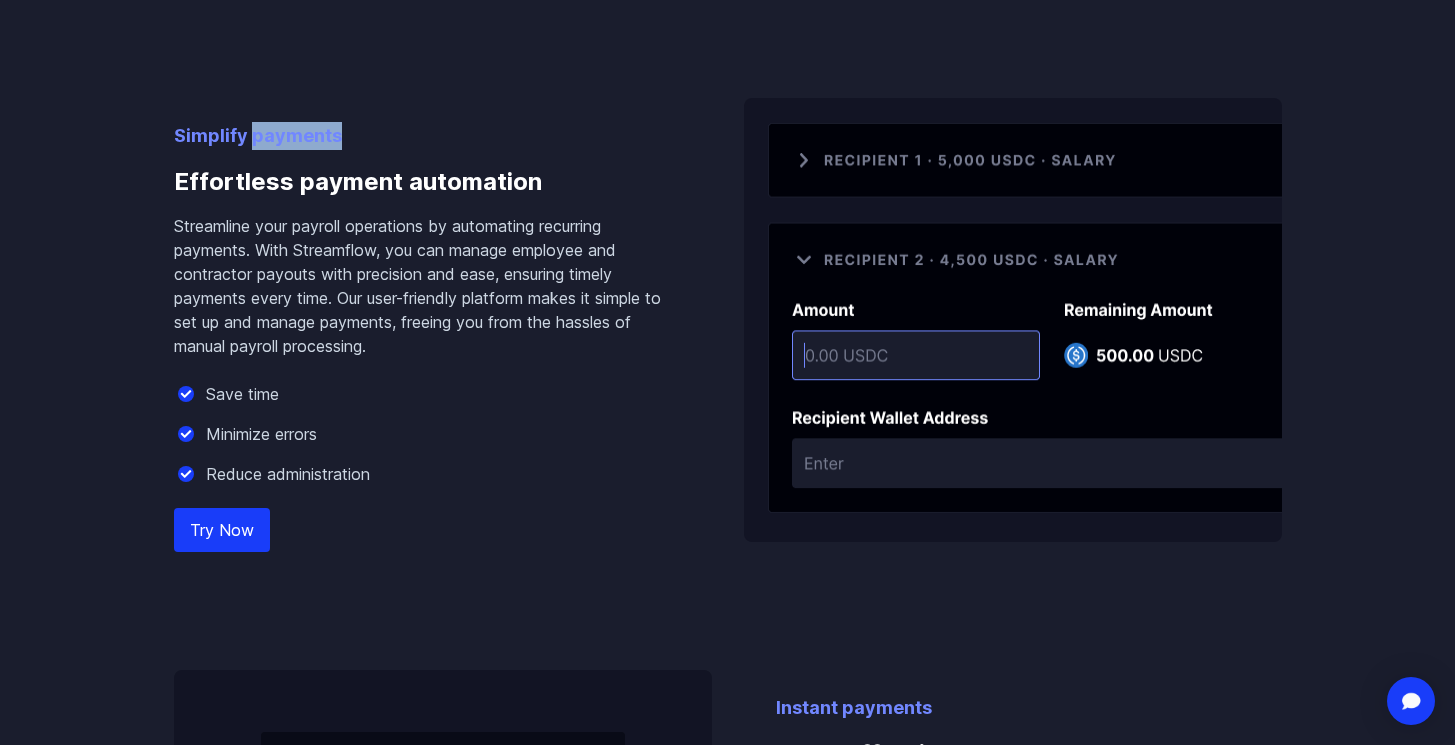 click on "Simplify payments" at bounding box center (427, 136) 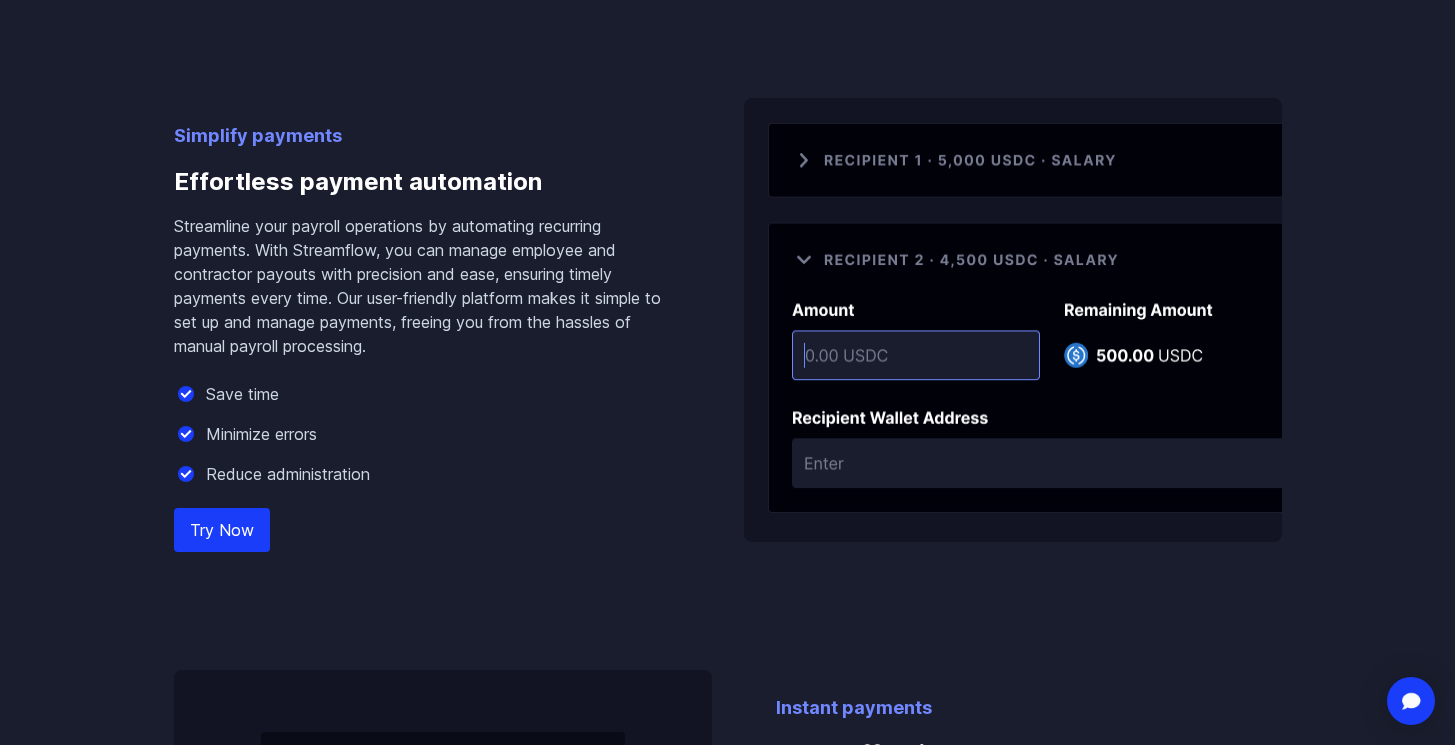 click on "Simplify payments" at bounding box center [427, 136] 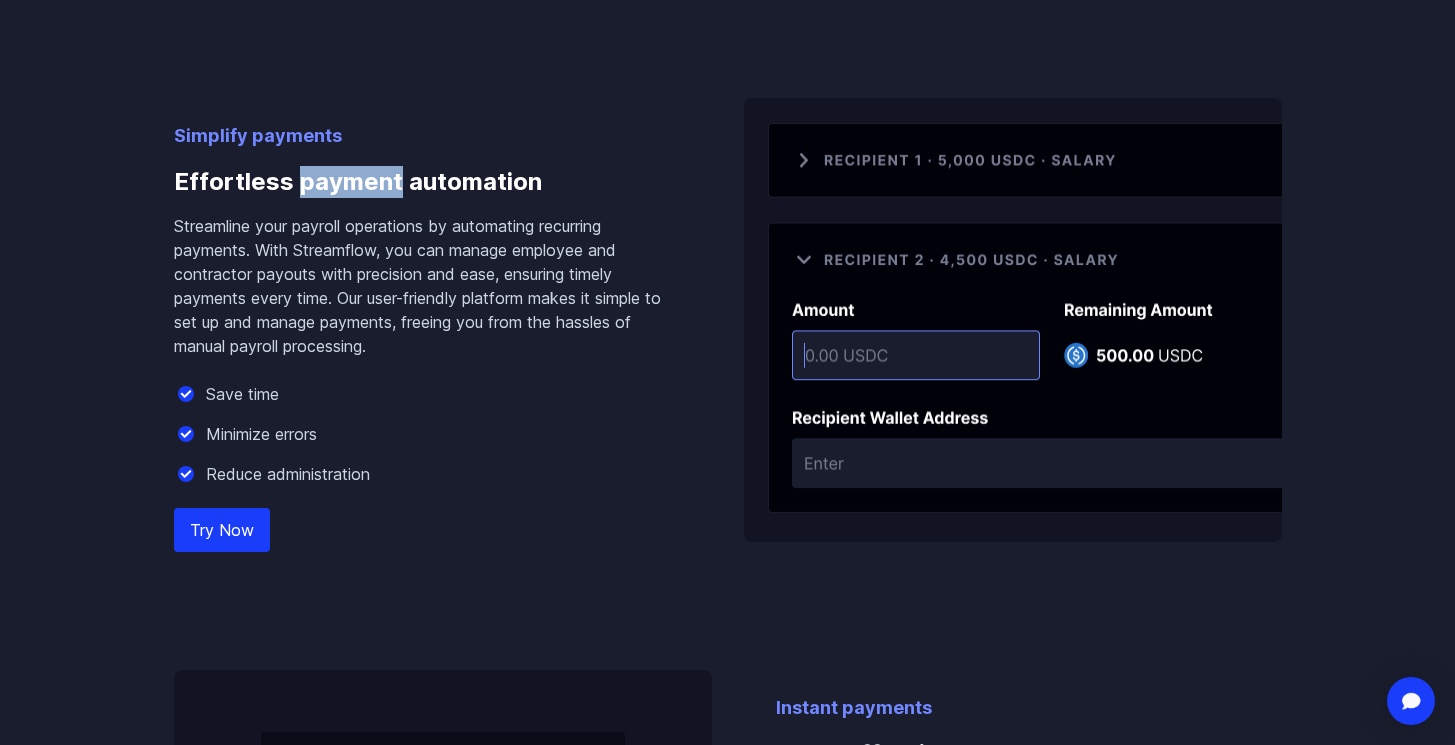 drag, startPoint x: 295, startPoint y: 185, endPoint x: 399, endPoint y: 185, distance: 104 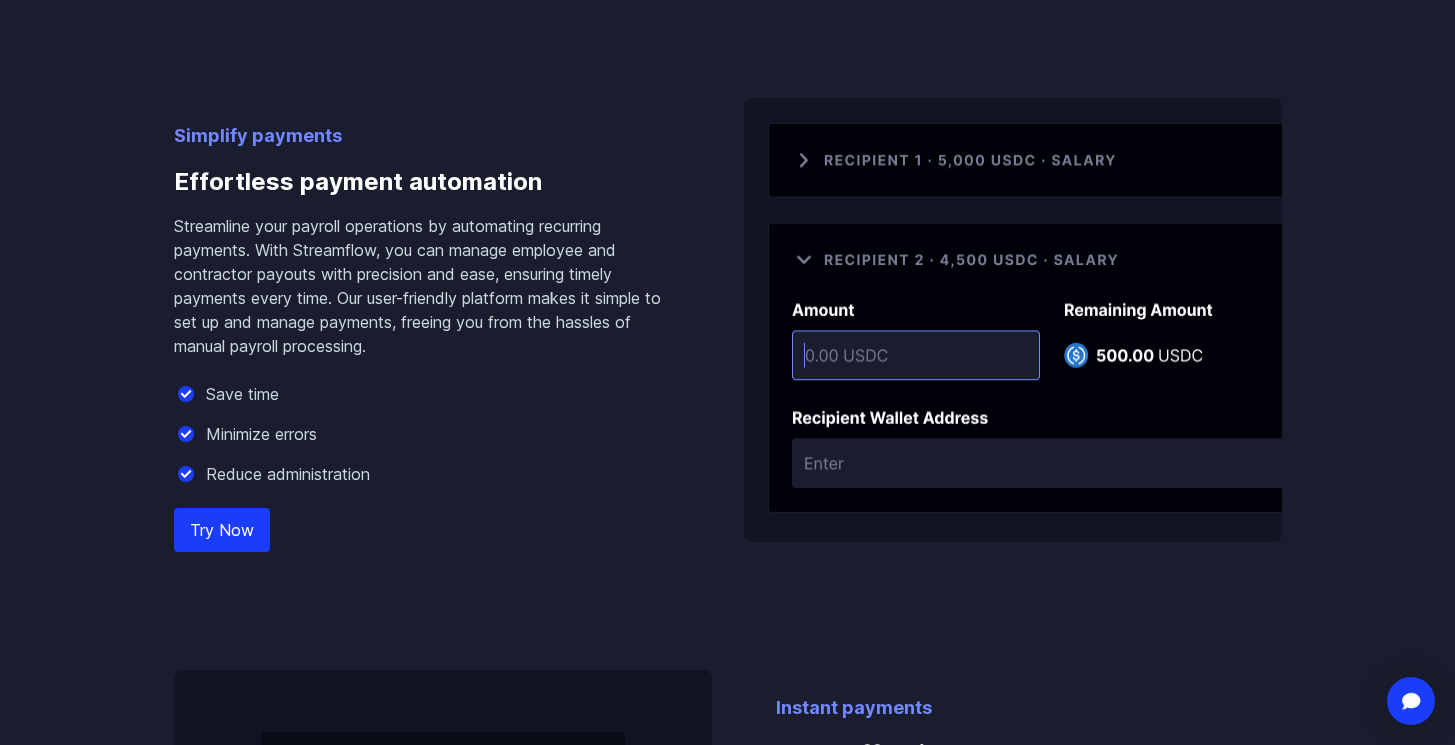 click on "Effortless payment automation" at bounding box center (427, 182) 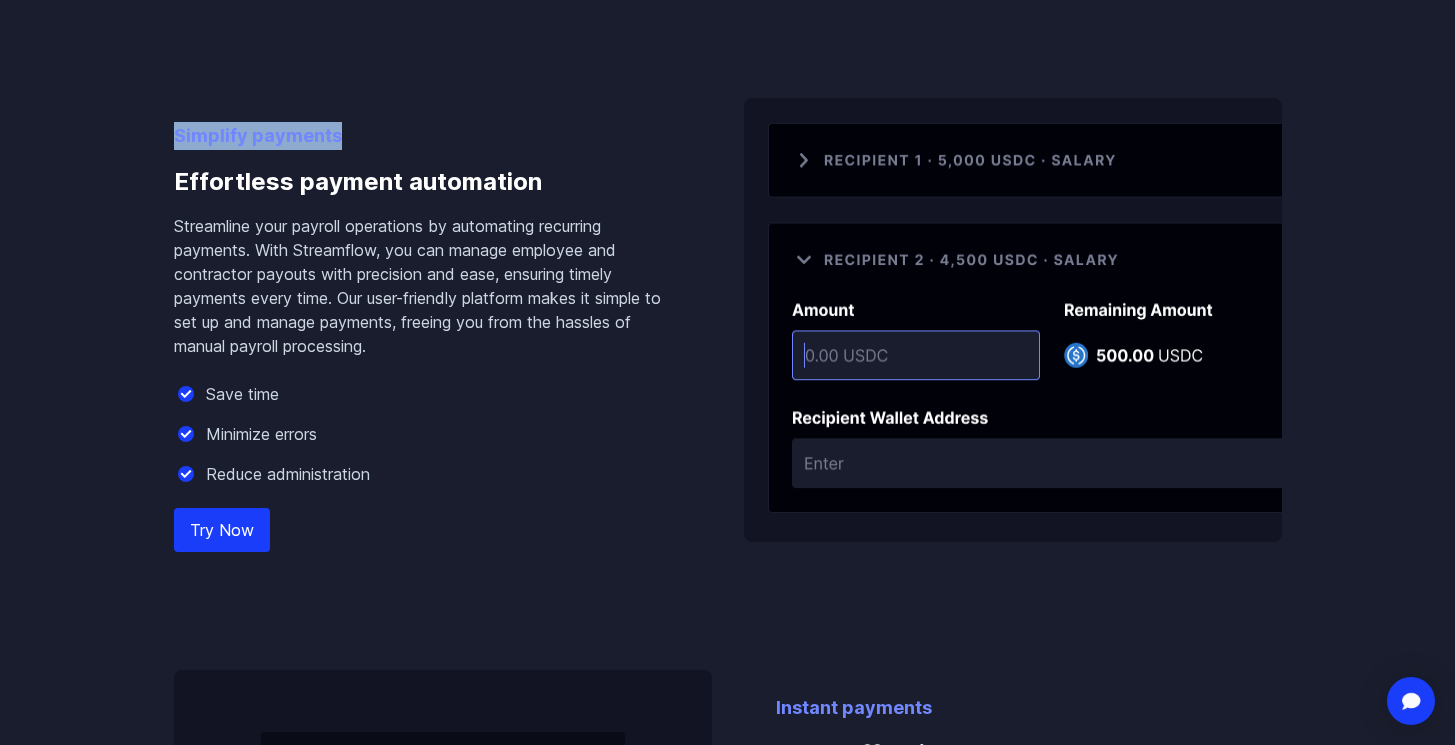 drag, startPoint x: 173, startPoint y: 135, endPoint x: 344, endPoint y: 143, distance: 171.18703 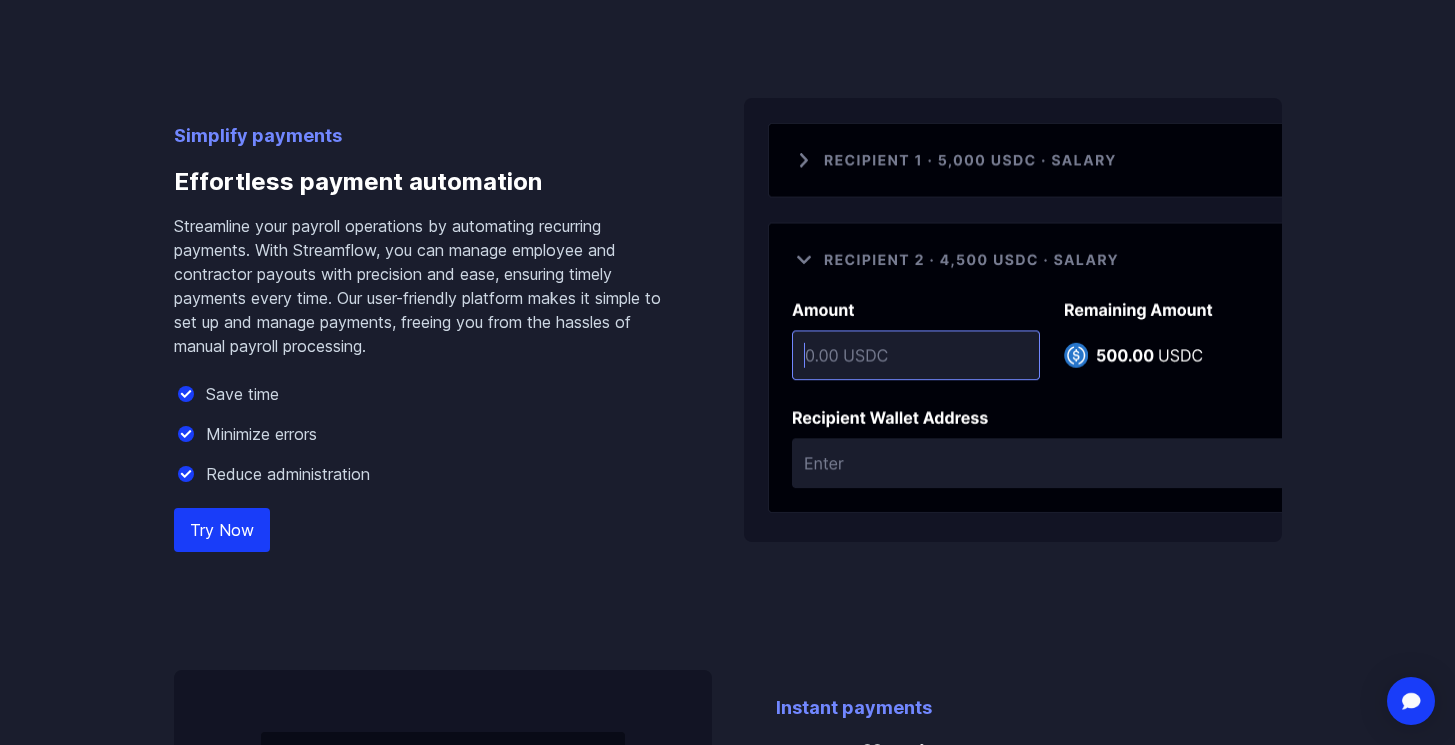 click on "Simplify payments" at bounding box center [427, 136] 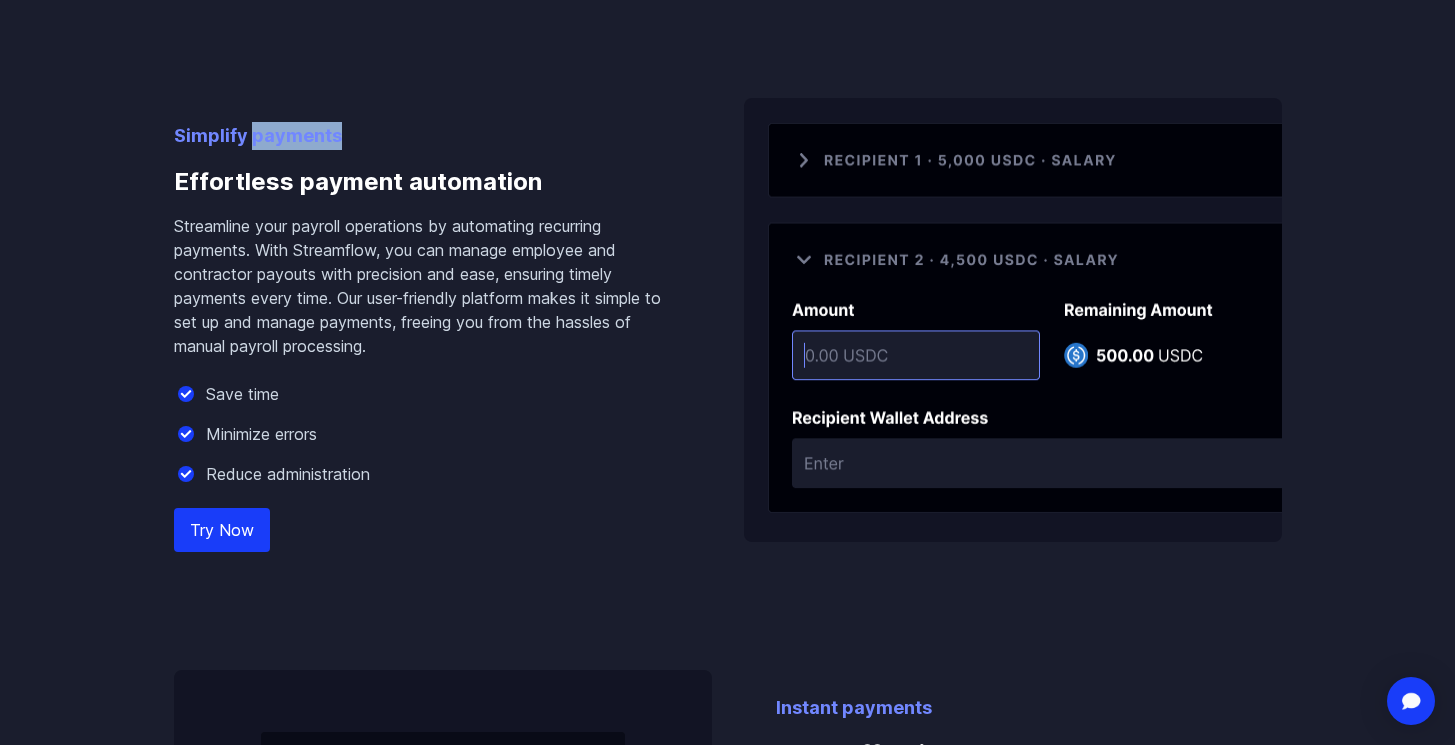 click on "Streamline your payroll operations by automating recurring payments. With Streamflow, you can manage employee and contractor payouts with precision and ease, ensuring timely payments every time. Our user-friendly platform makes it simple to set up and manage payments, freeing you from the hassles of manual payroll processing." at bounding box center [427, 286] 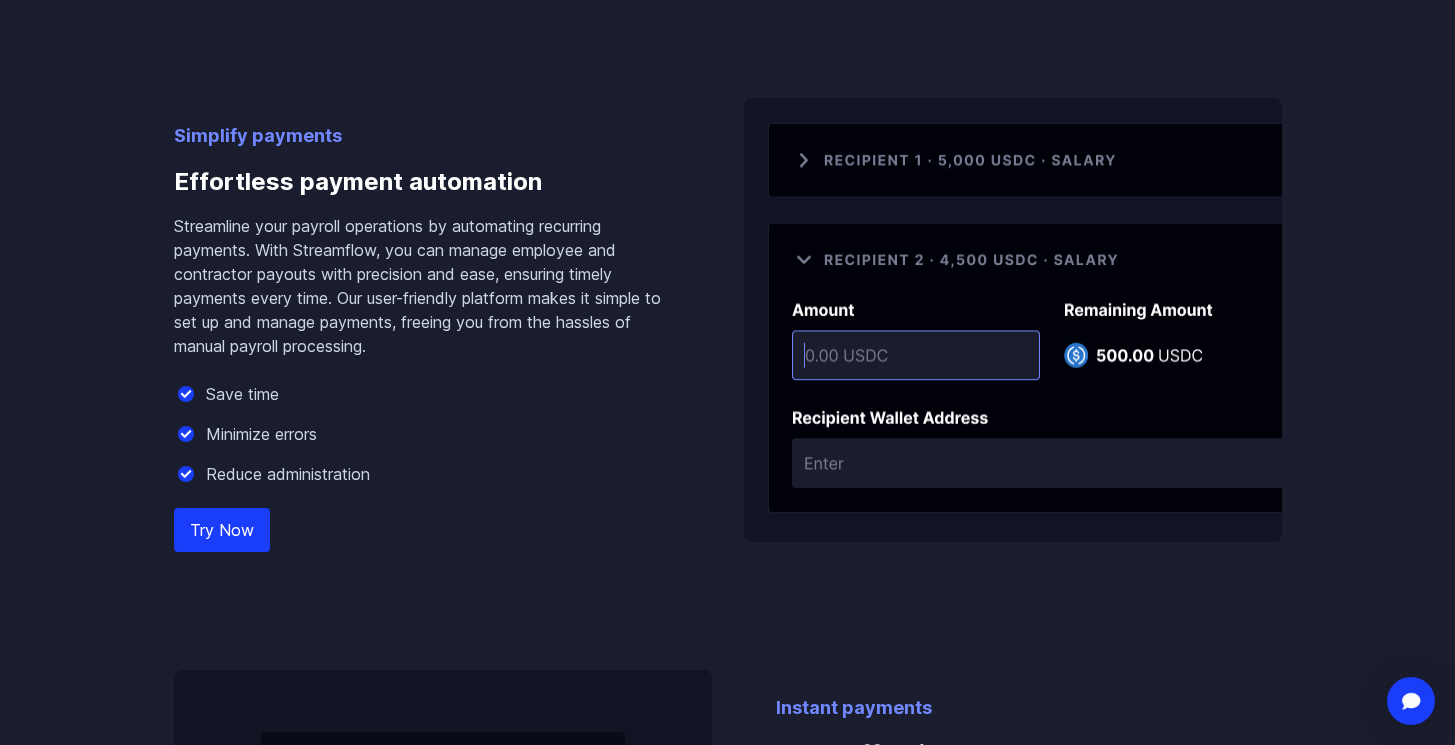 click on "Effortless payment automation" at bounding box center [427, 182] 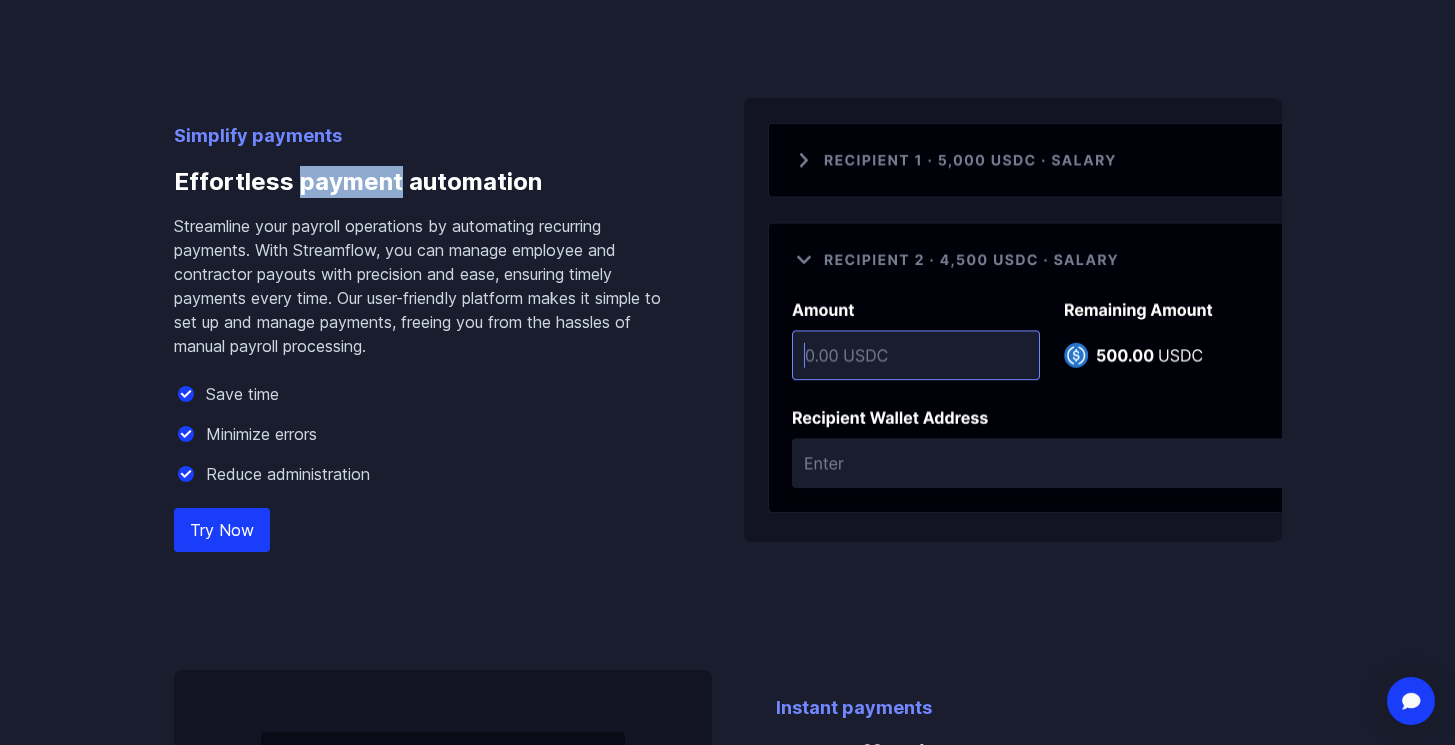 click on "Effortless payment automation" at bounding box center (427, 182) 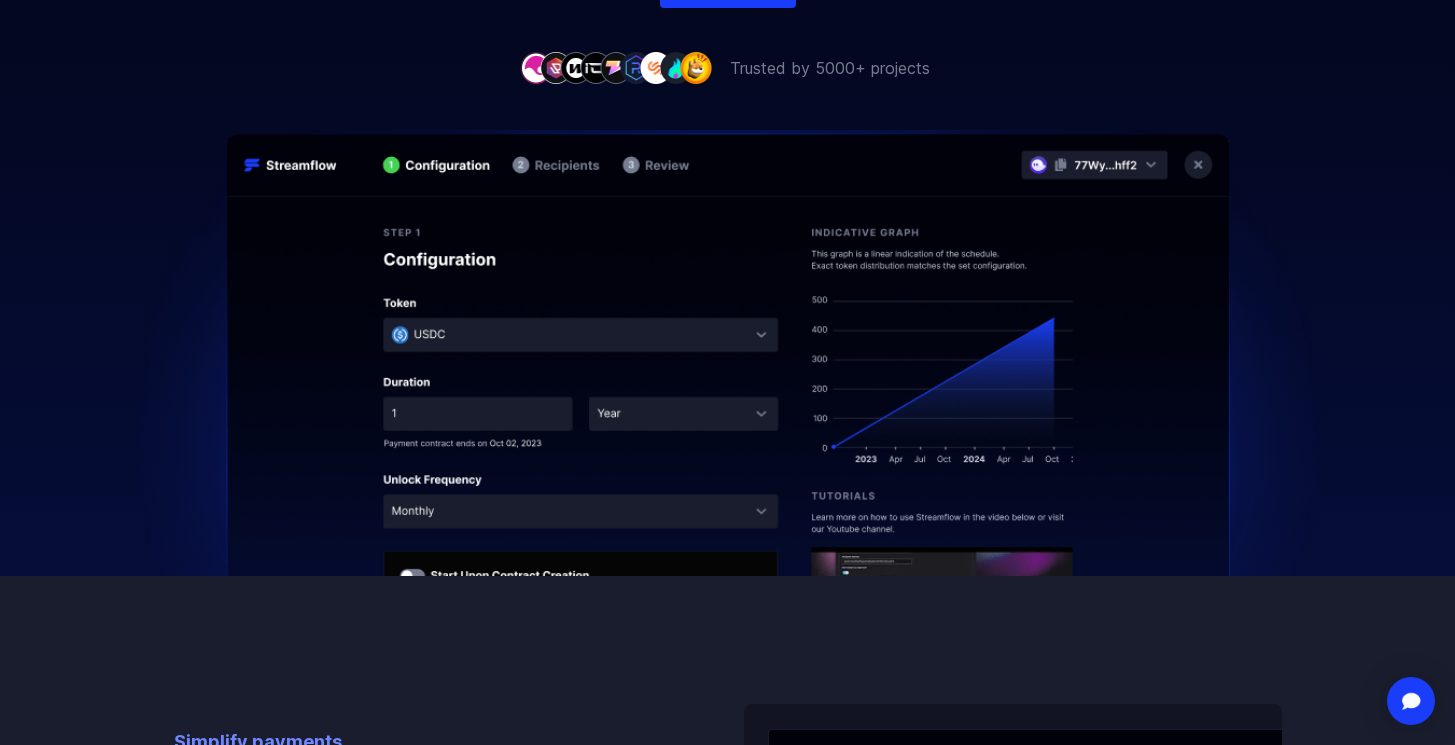 scroll, scrollTop: 0, scrollLeft: 0, axis: both 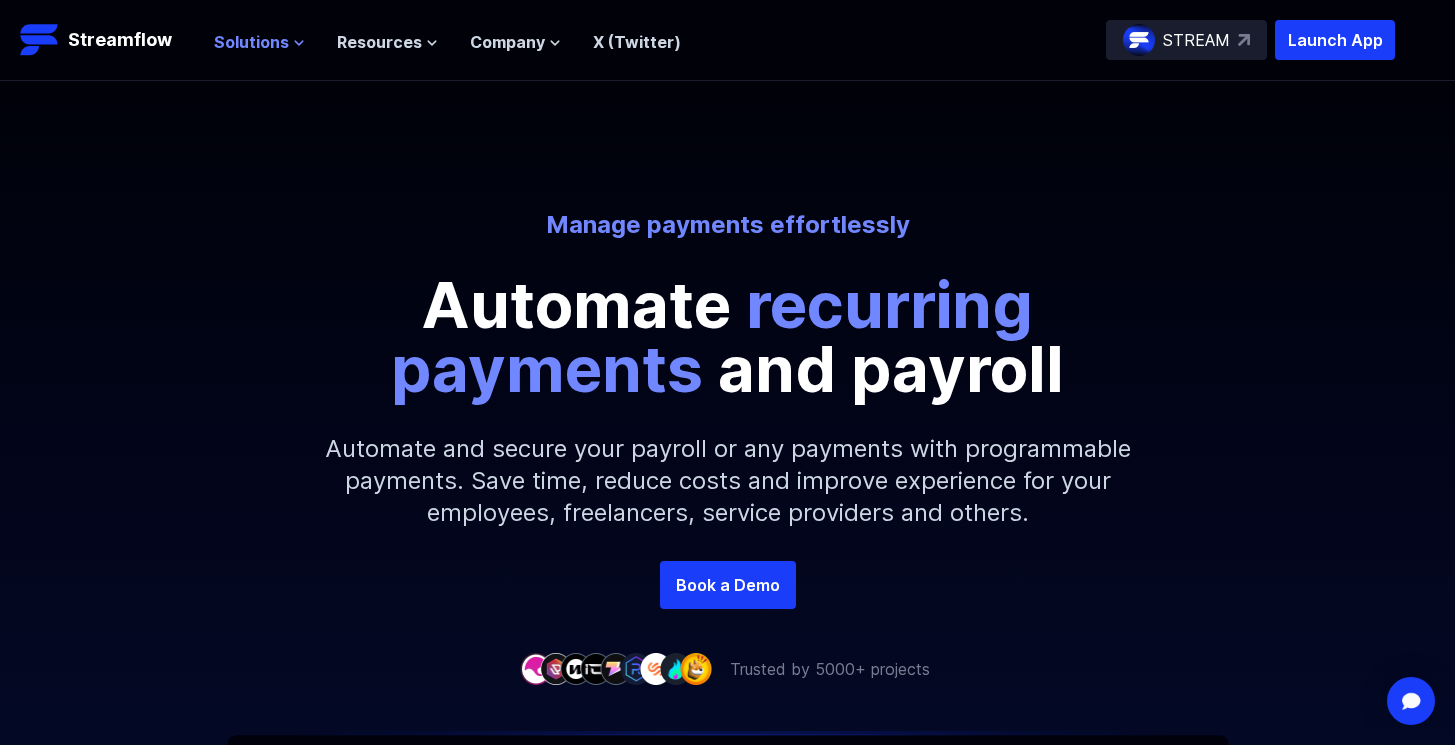 click on "Solutions" at bounding box center (251, 42) 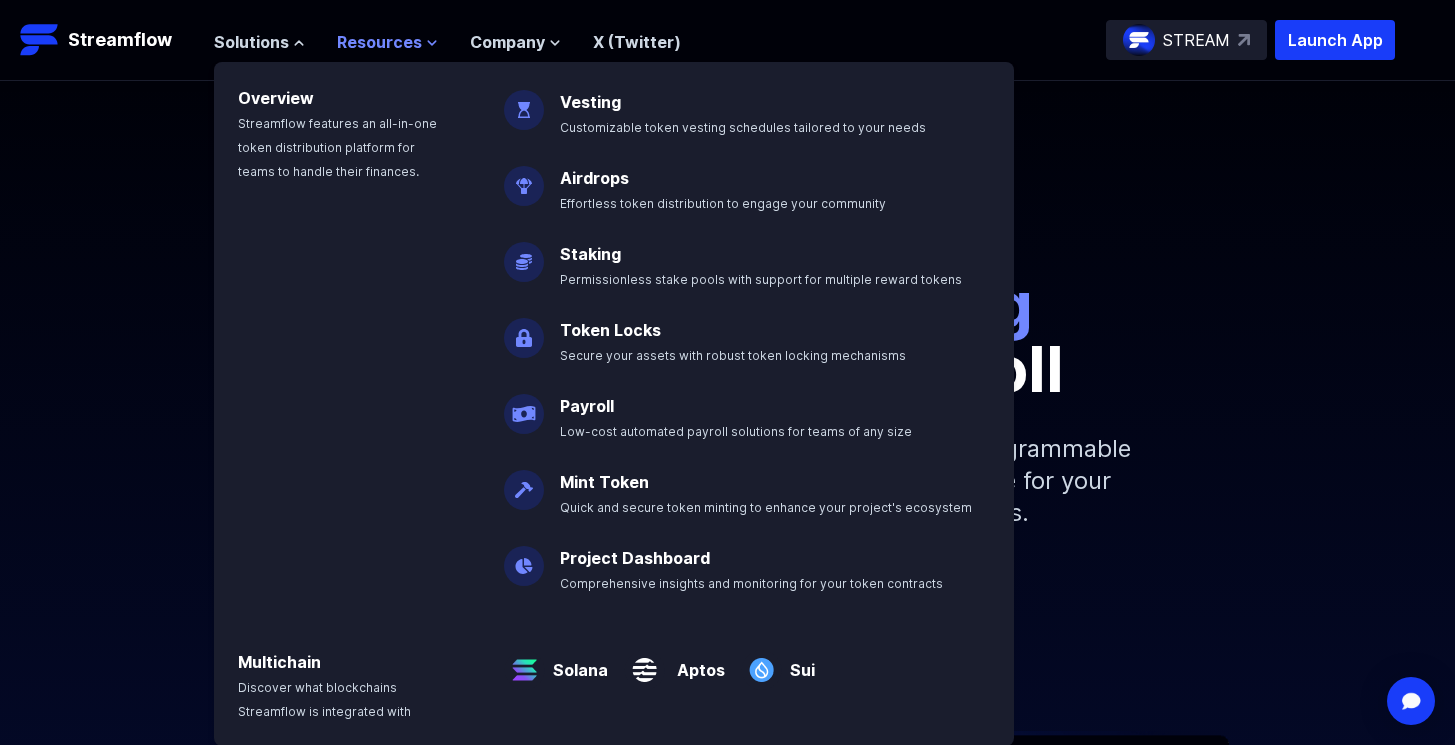click on "Resources" at bounding box center [379, 42] 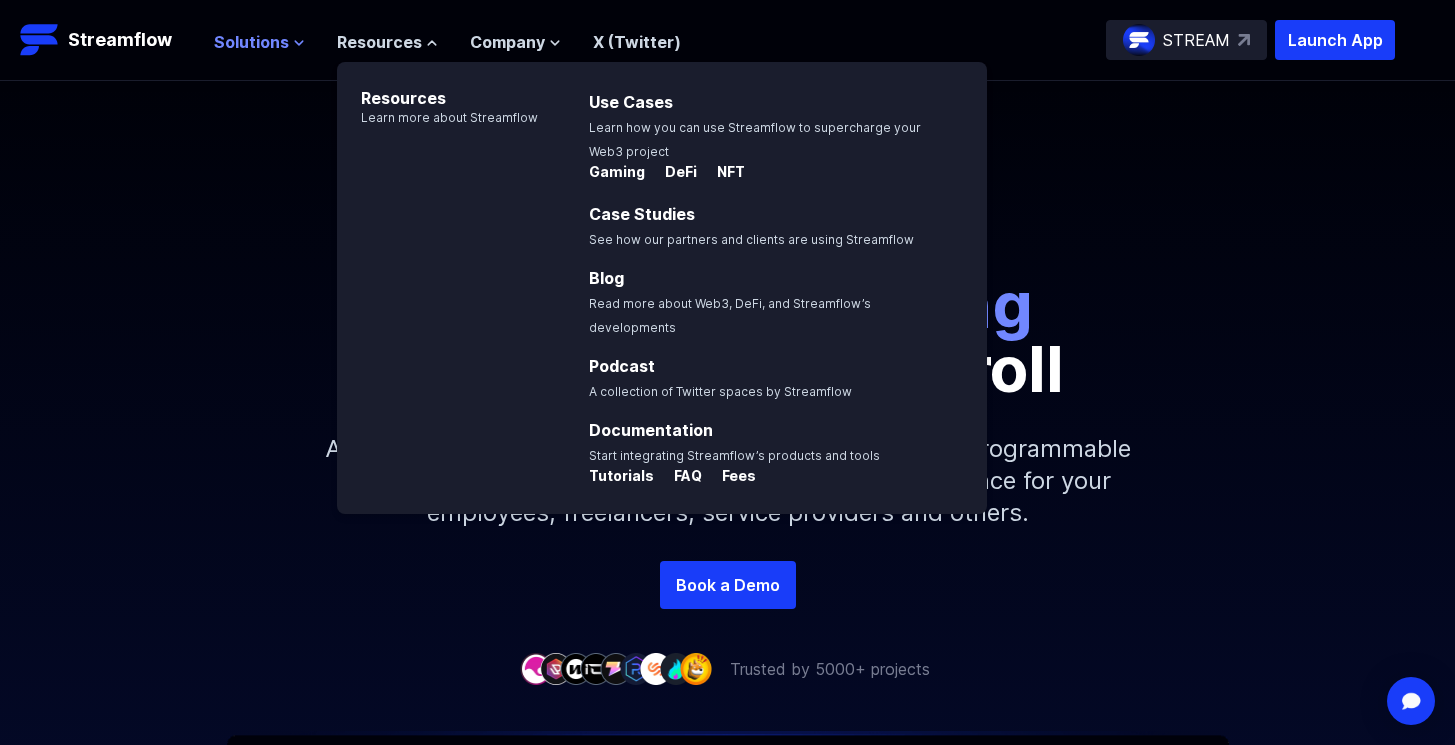 click on "Solutions" at bounding box center (251, 42) 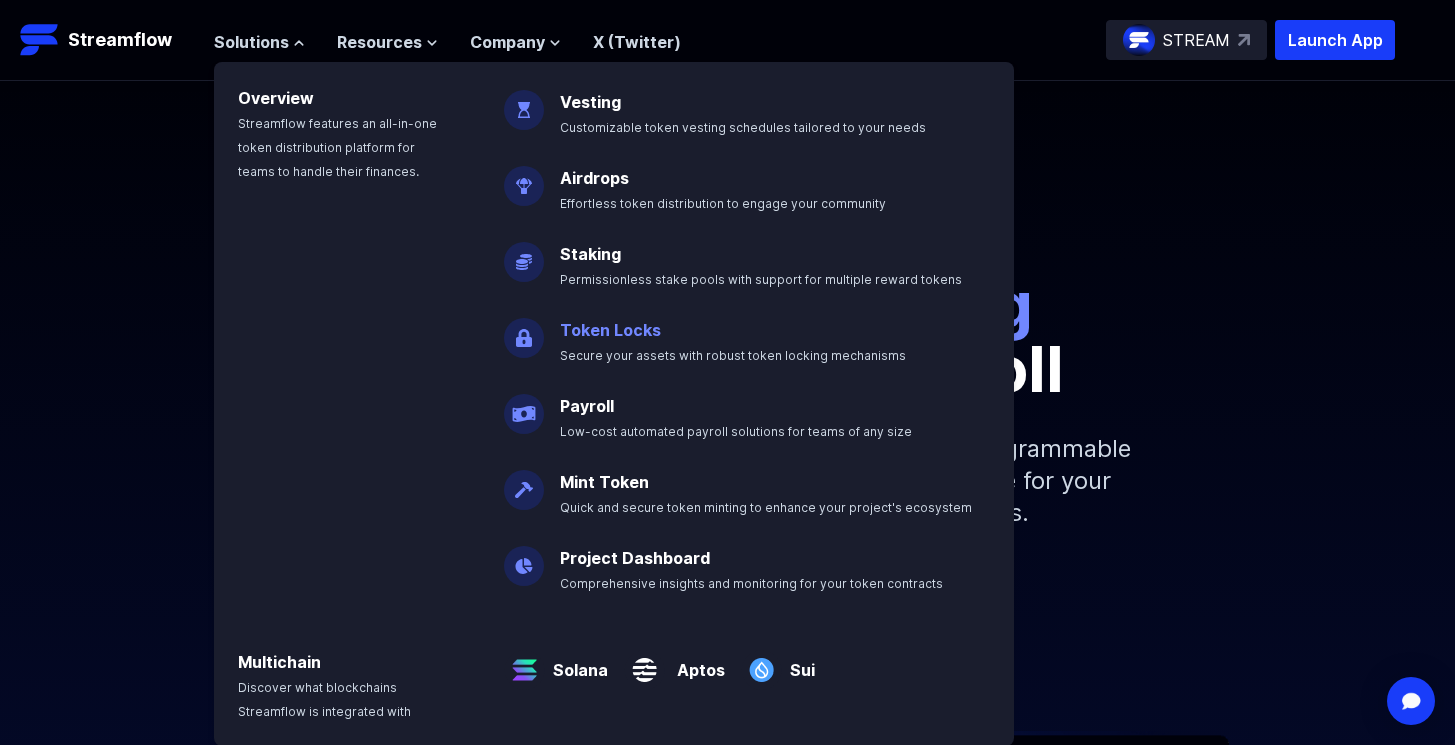 click on "Token Locks" at bounding box center [610, 330] 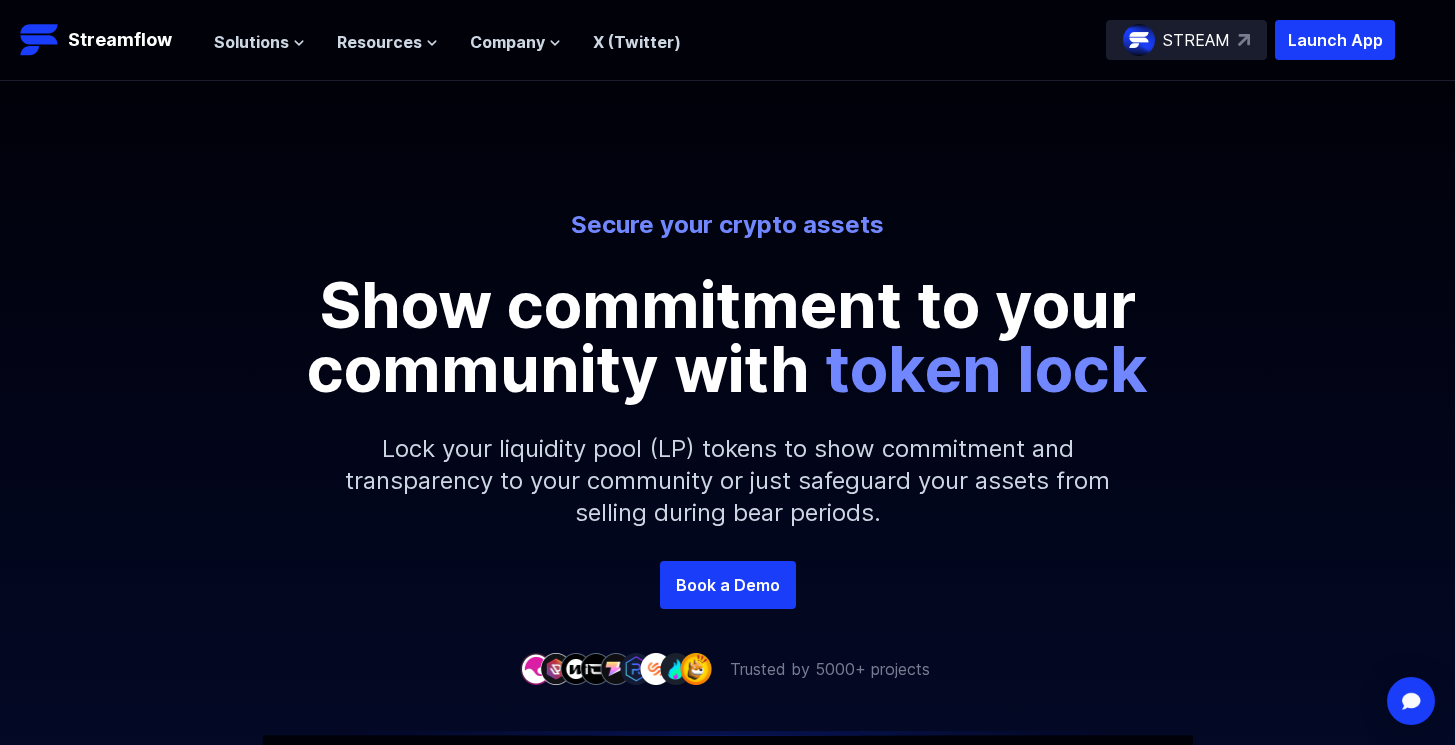 scroll, scrollTop: 0, scrollLeft: 0, axis: both 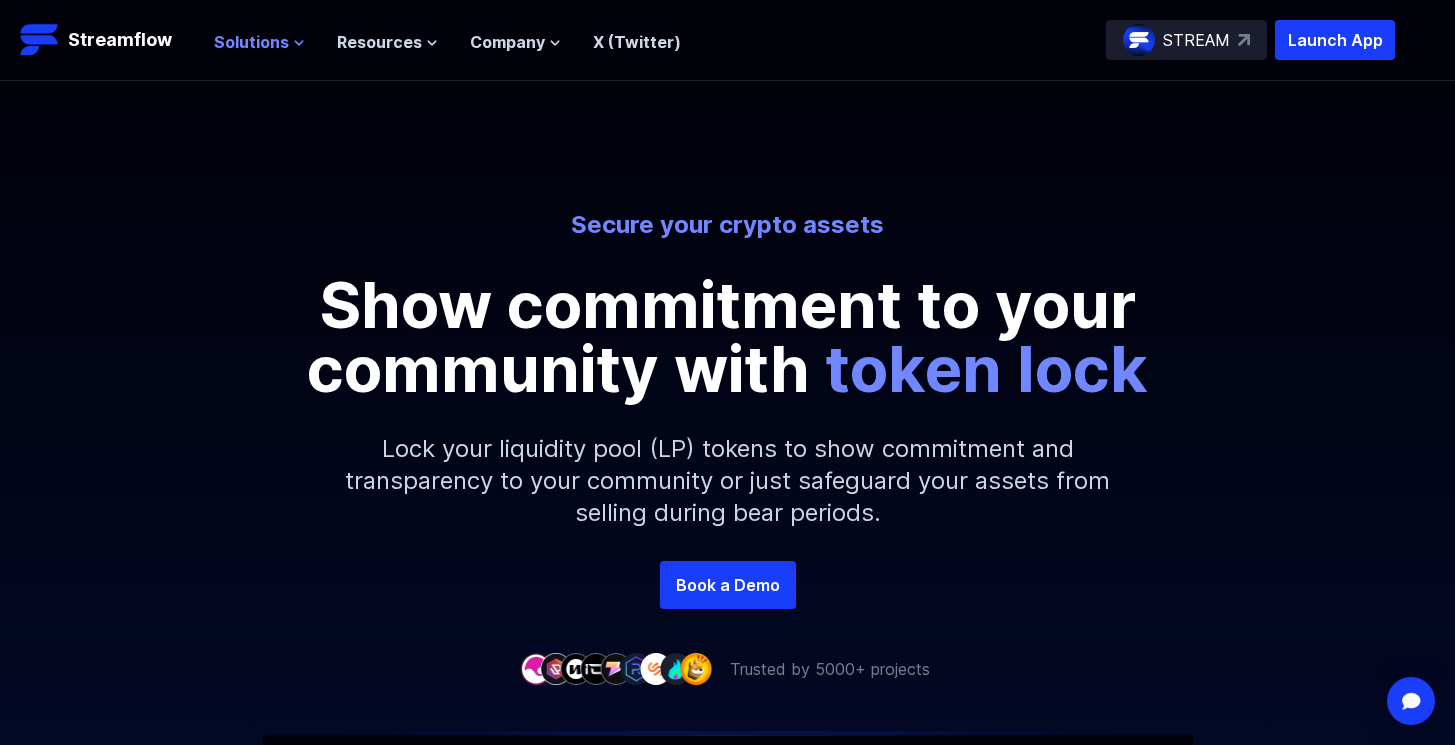 click on "Solutions" at bounding box center [251, 42] 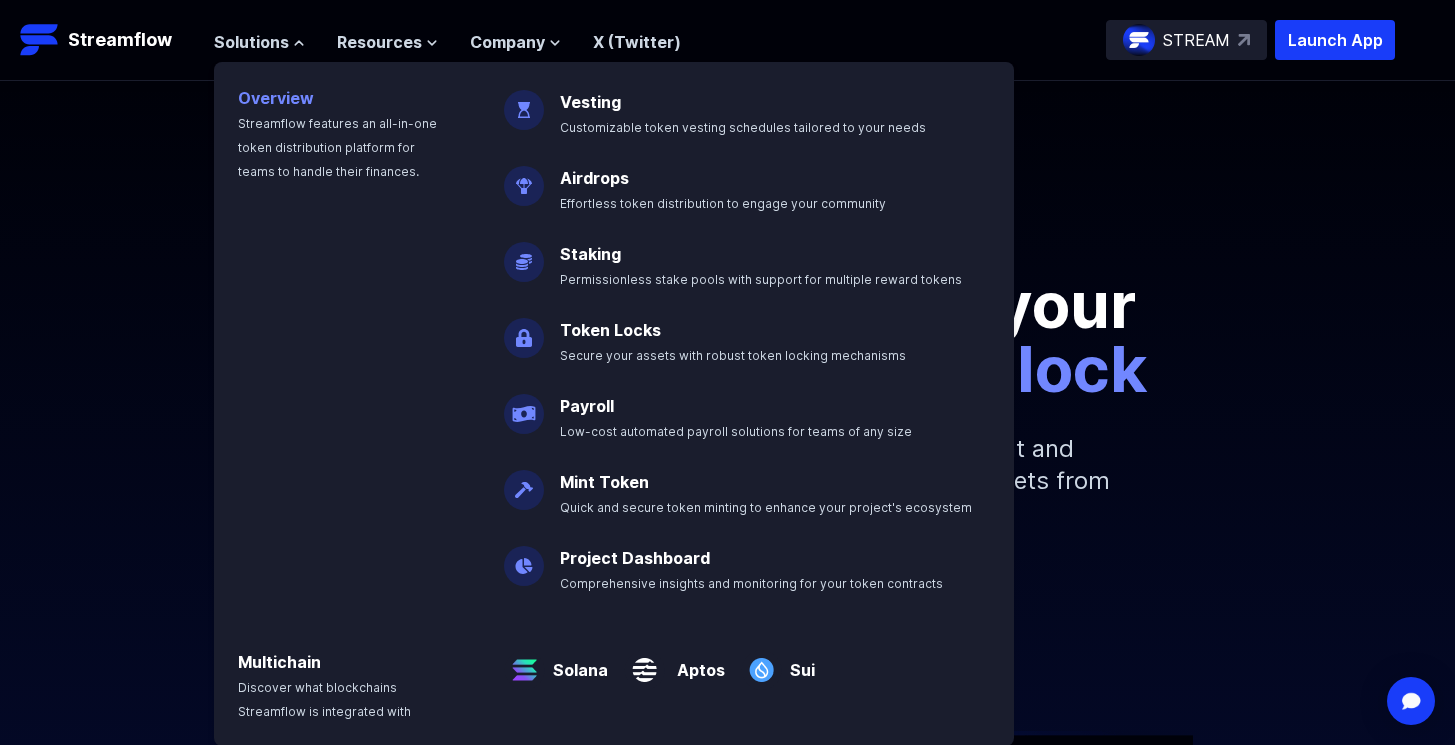 click on "Overview" at bounding box center (276, 98) 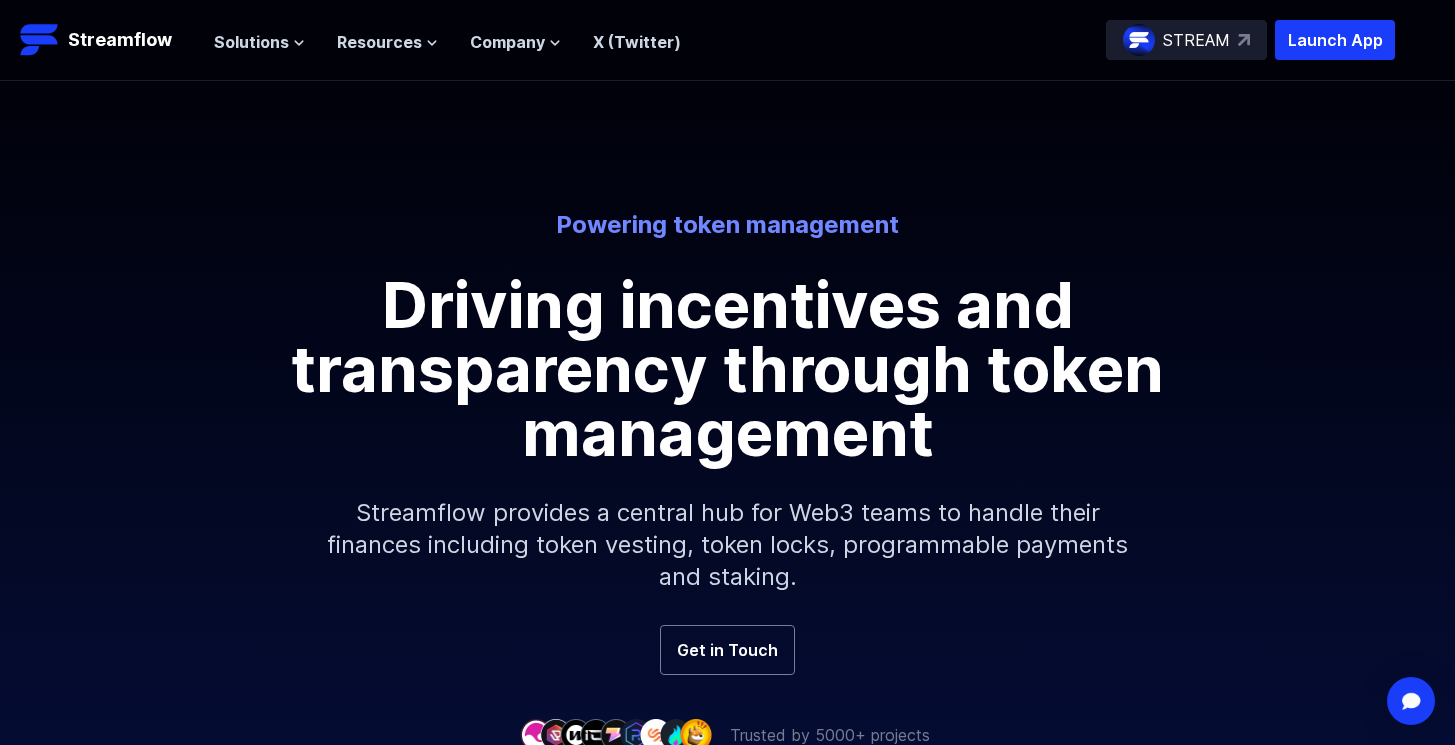 scroll, scrollTop: 0, scrollLeft: 0, axis: both 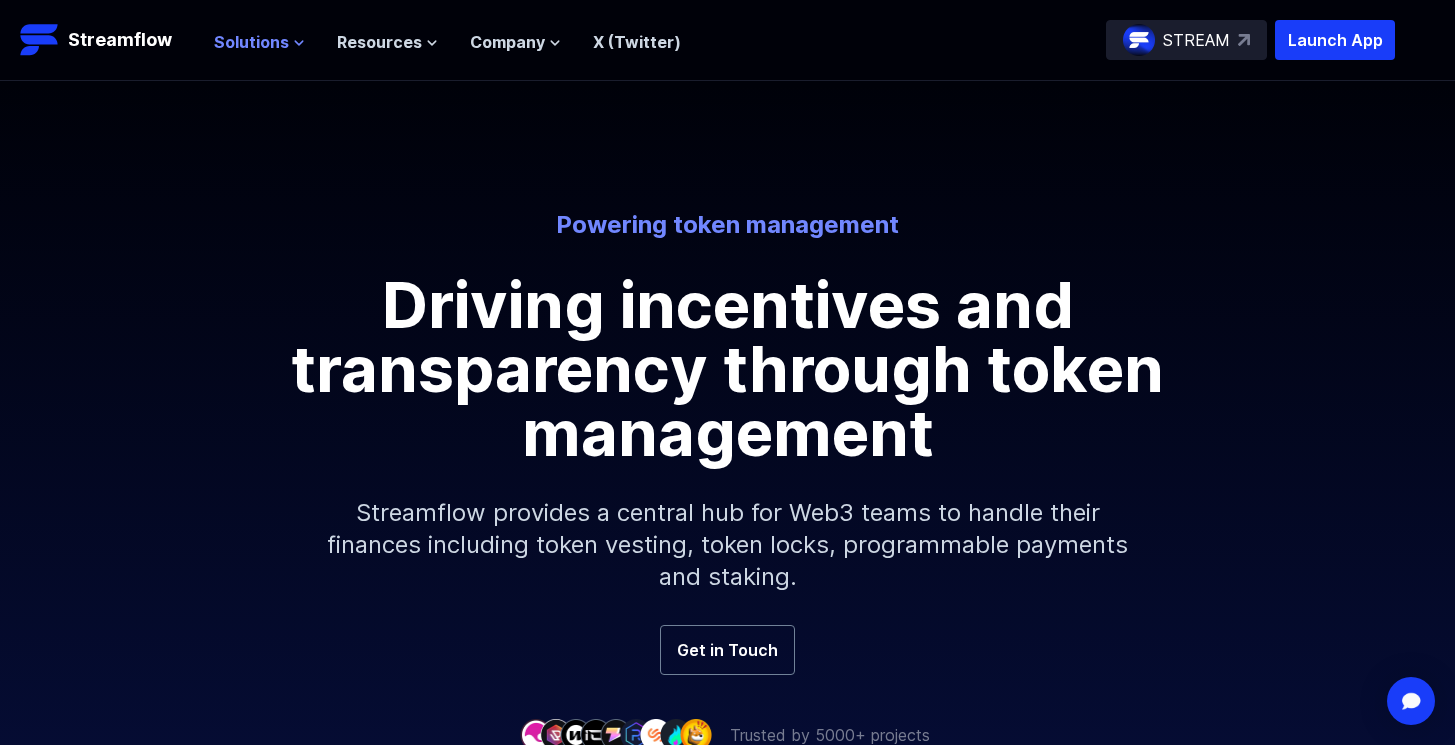 click on "Solutions" at bounding box center (251, 42) 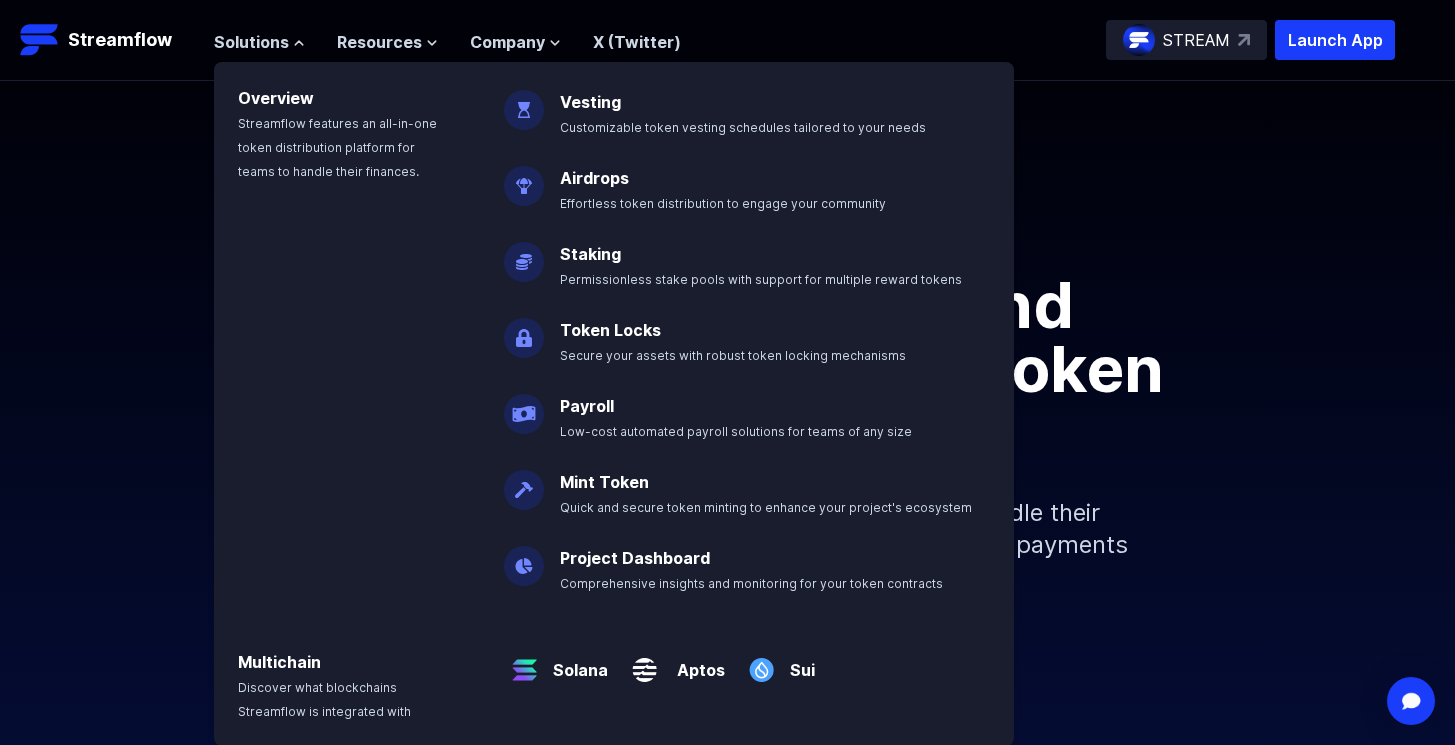 click on "Powering token management Driving incentives and transparency through token management  Streamflow provides a central hub for Web3 teams to handle their finances including token vesting, token locks, programmable payments and staking." at bounding box center [727, 417] 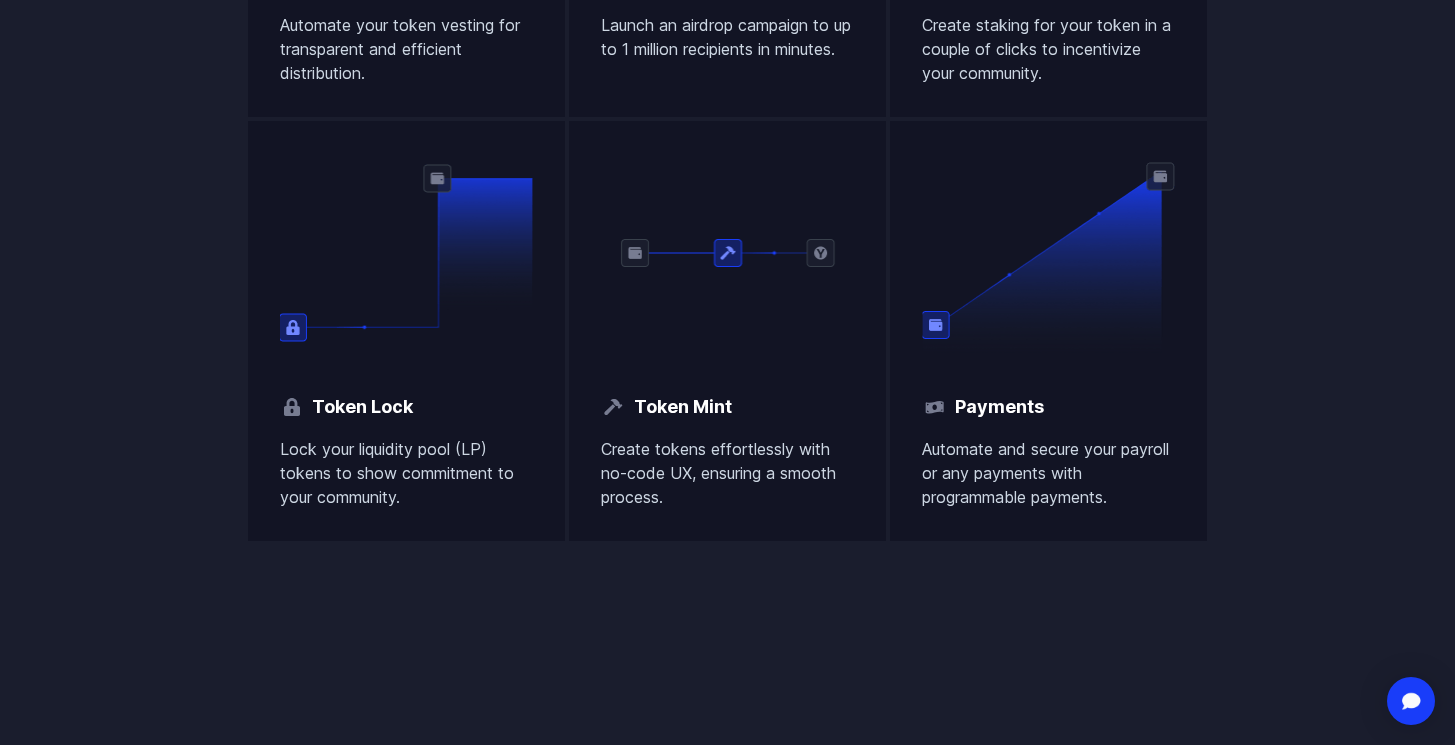 scroll, scrollTop: 1776, scrollLeft: 0, axis: vertical 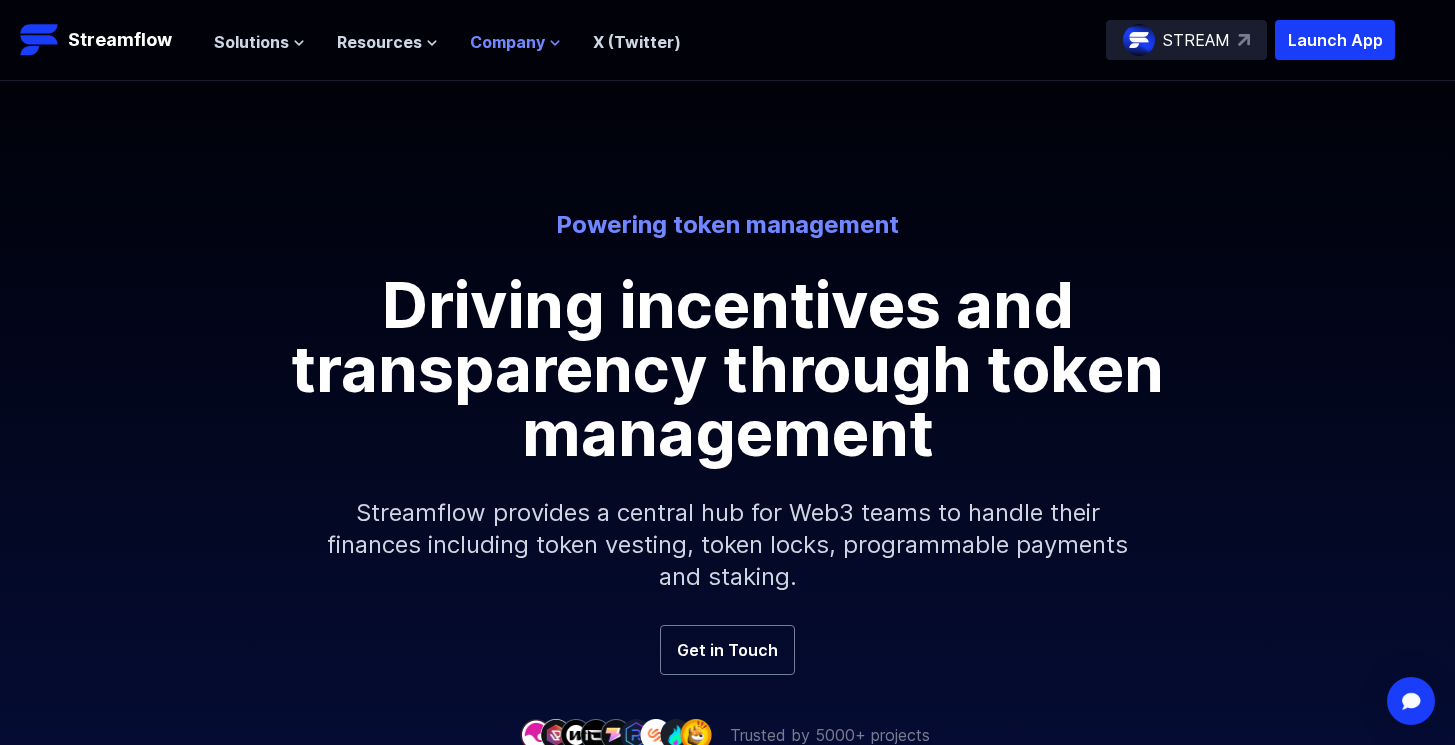 click on "Company" at bounding box center [507, 42] 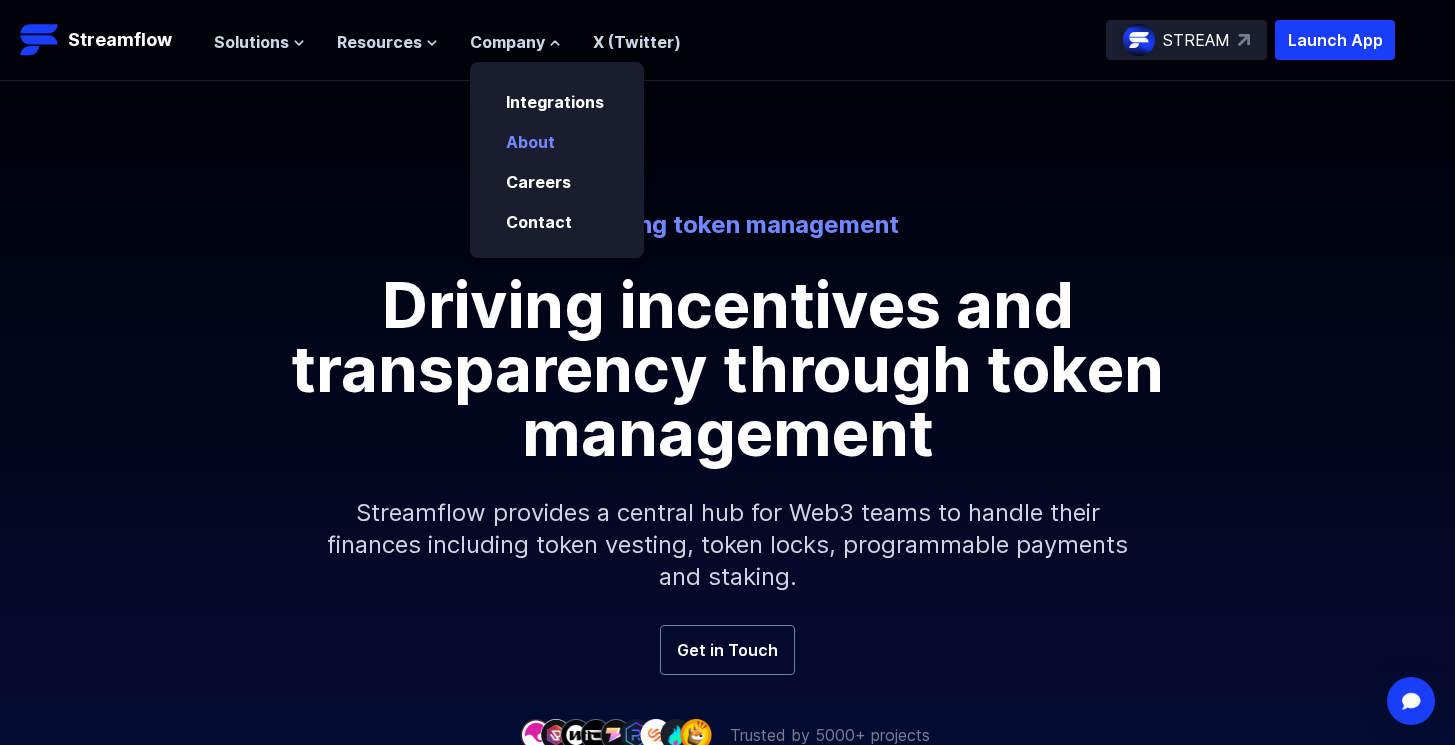click on "About" at bounding box center [530, 142] 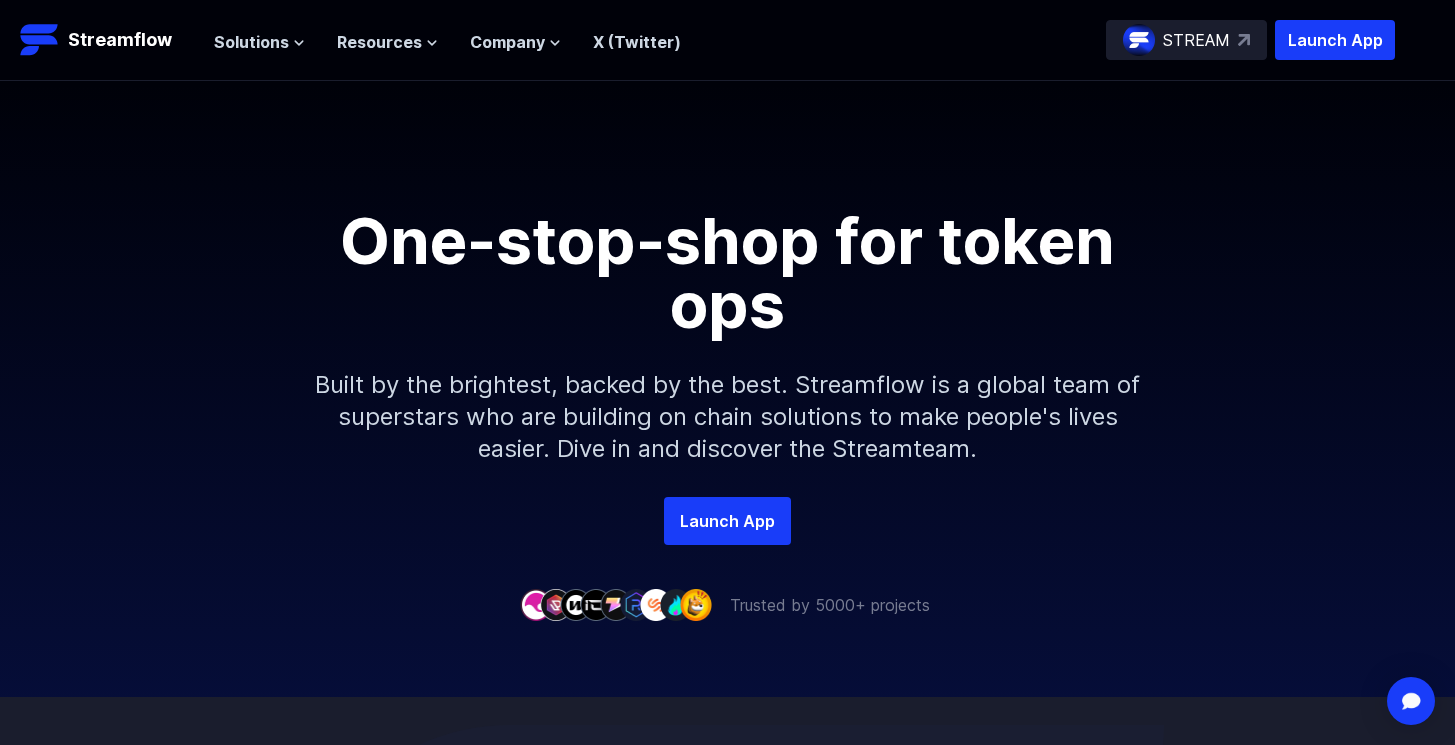scroll, scrollTop: 597, scrollLeft: 0, axis: vertical 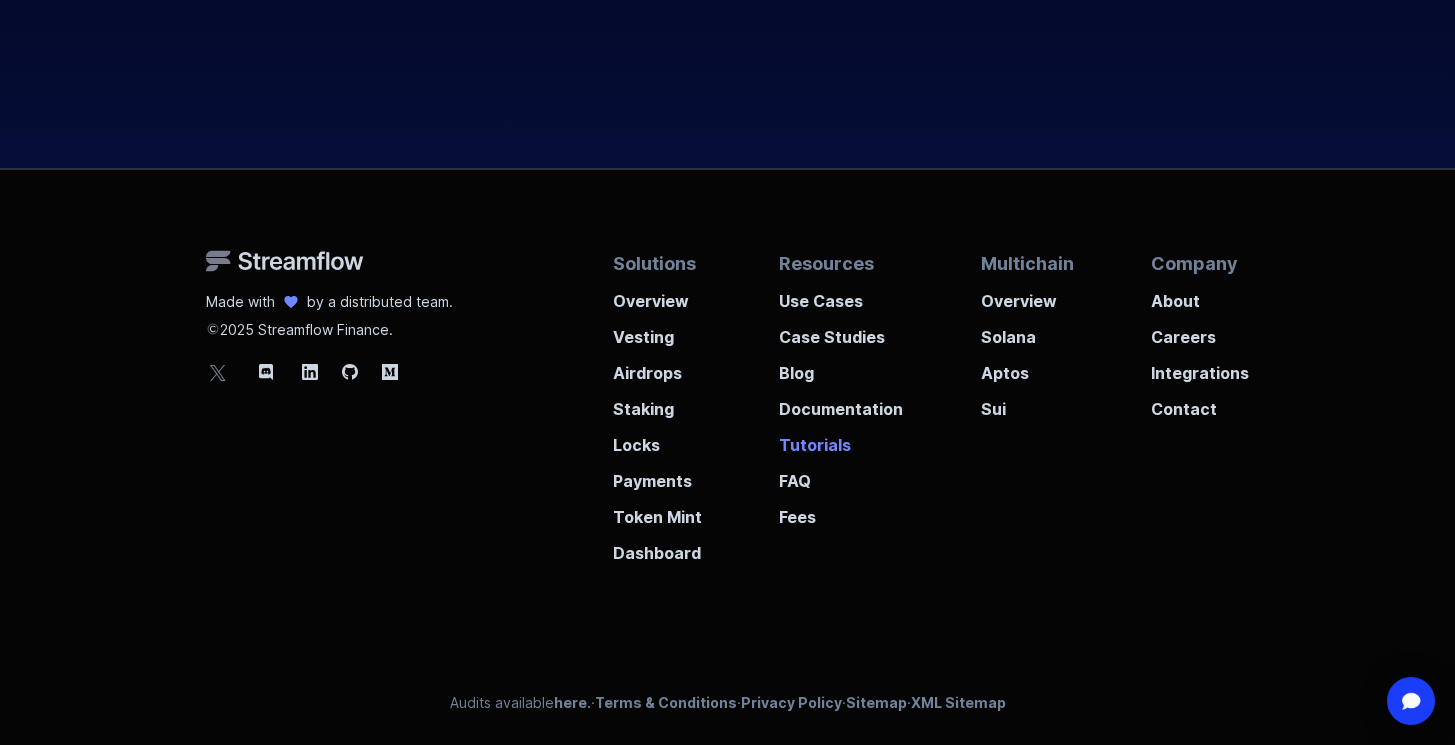 click on "Tutorials" at bounding box center (841, 439) 